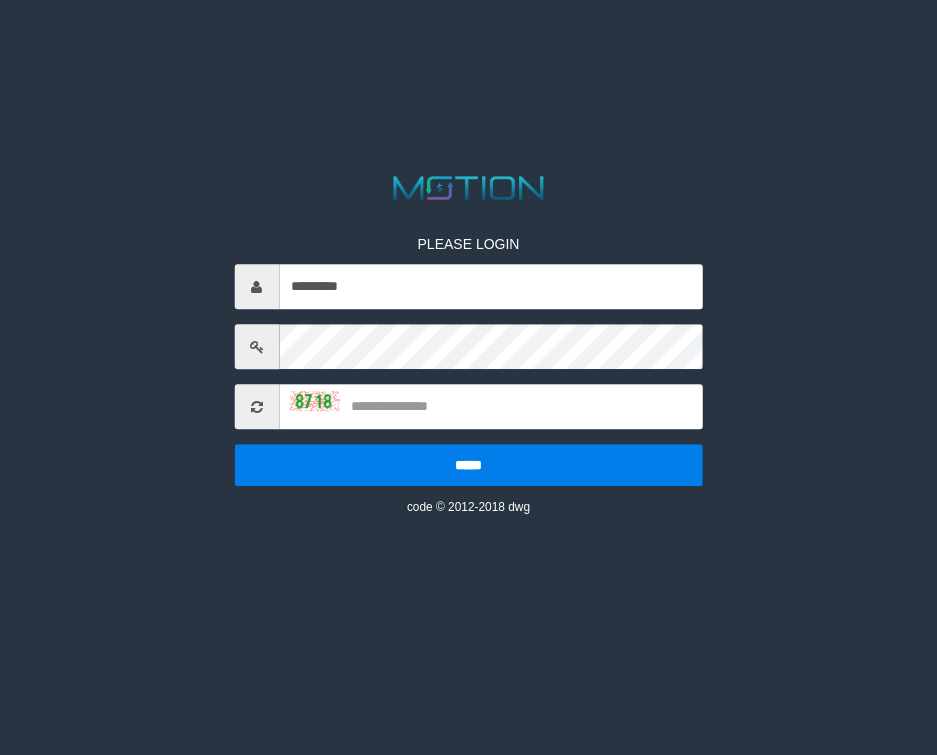scroll, scrollTop: 0, scrollLeft: 0, axis: both 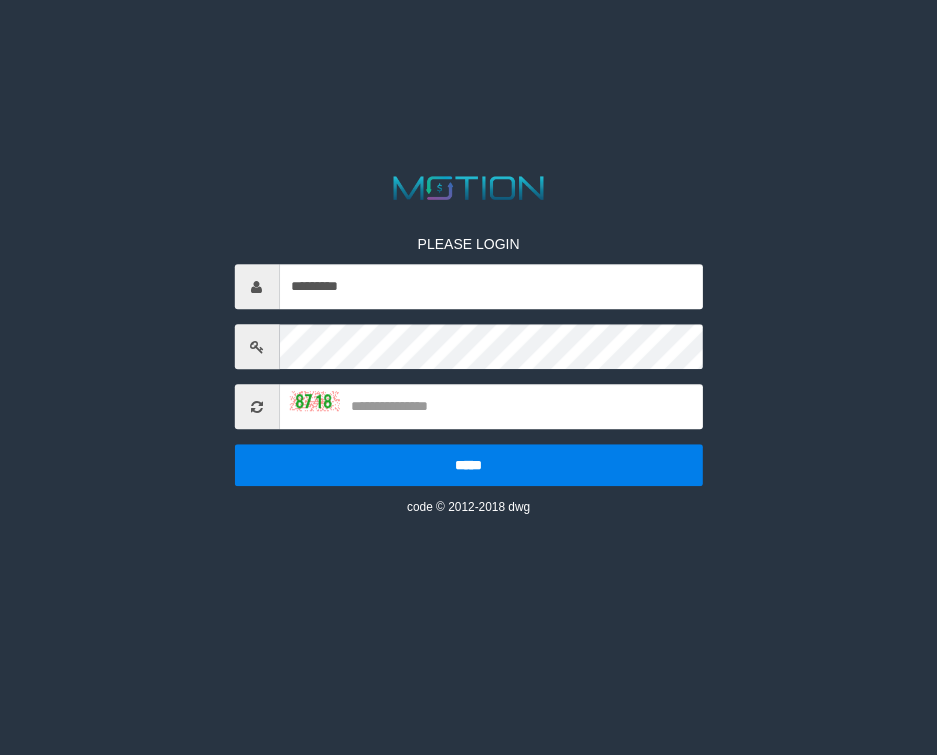 click at bounding box center [491, 406] 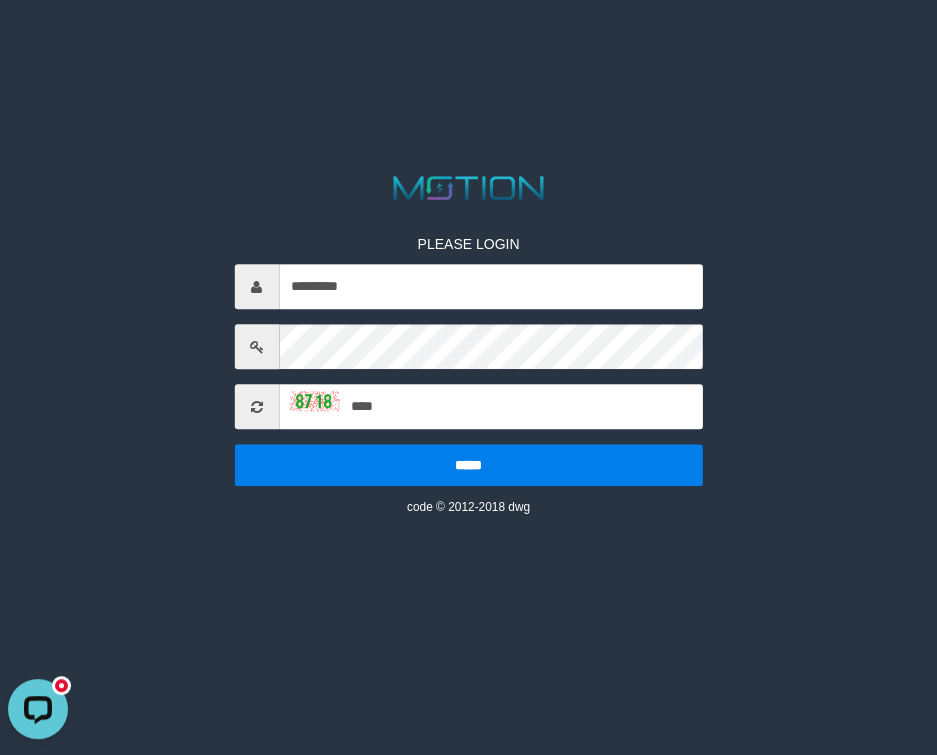 scroll, scrollTop: 0, scrollLeft: 0, axis: both 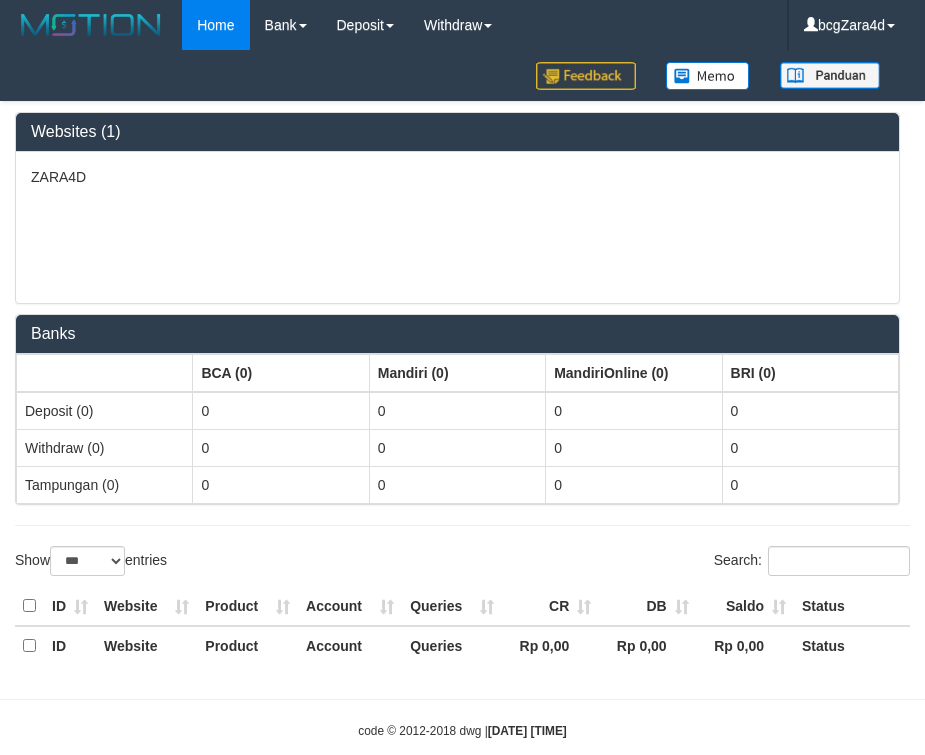 select on "***" 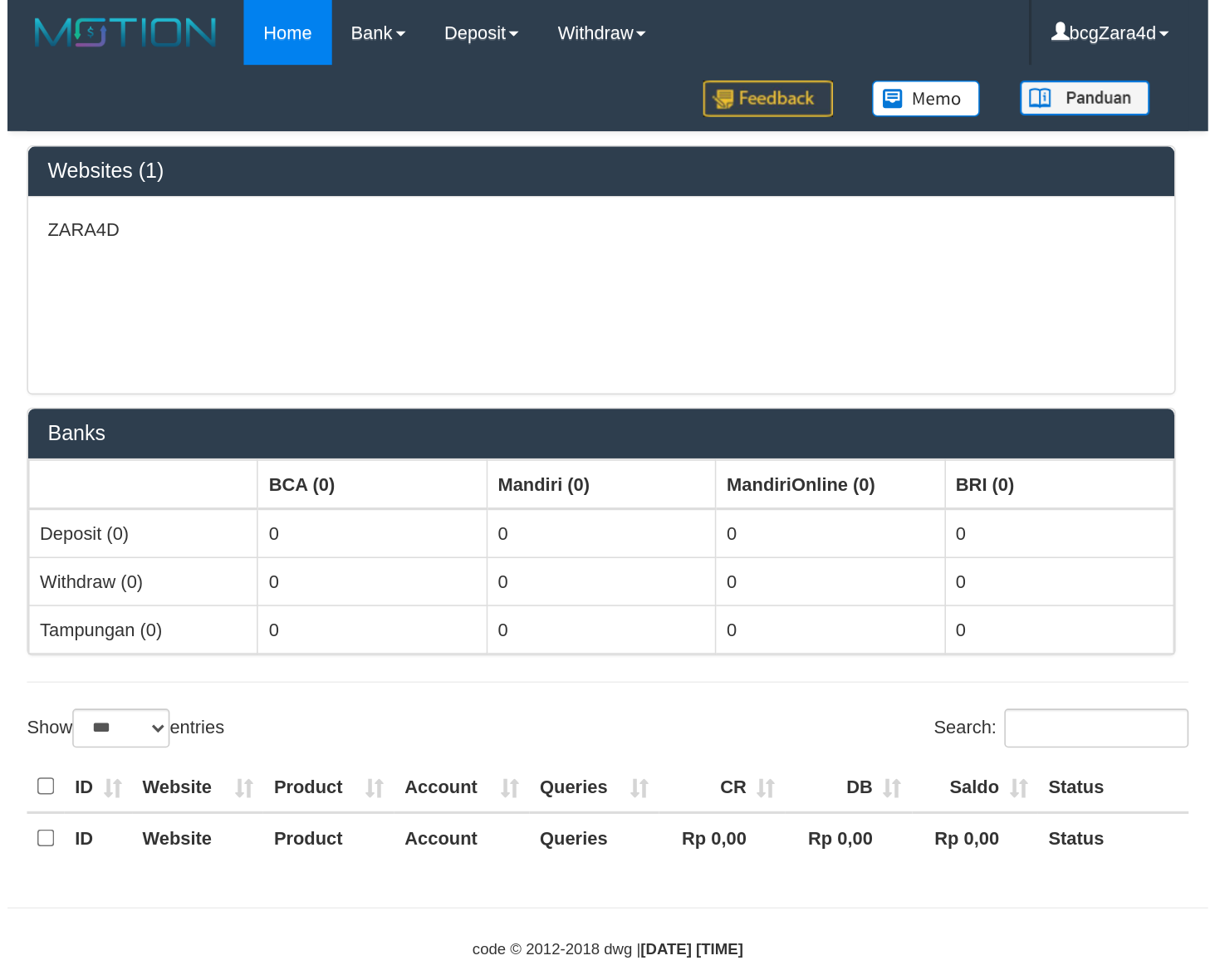scroll, scrollTop: 0, scrollLeft: 0, axis: both 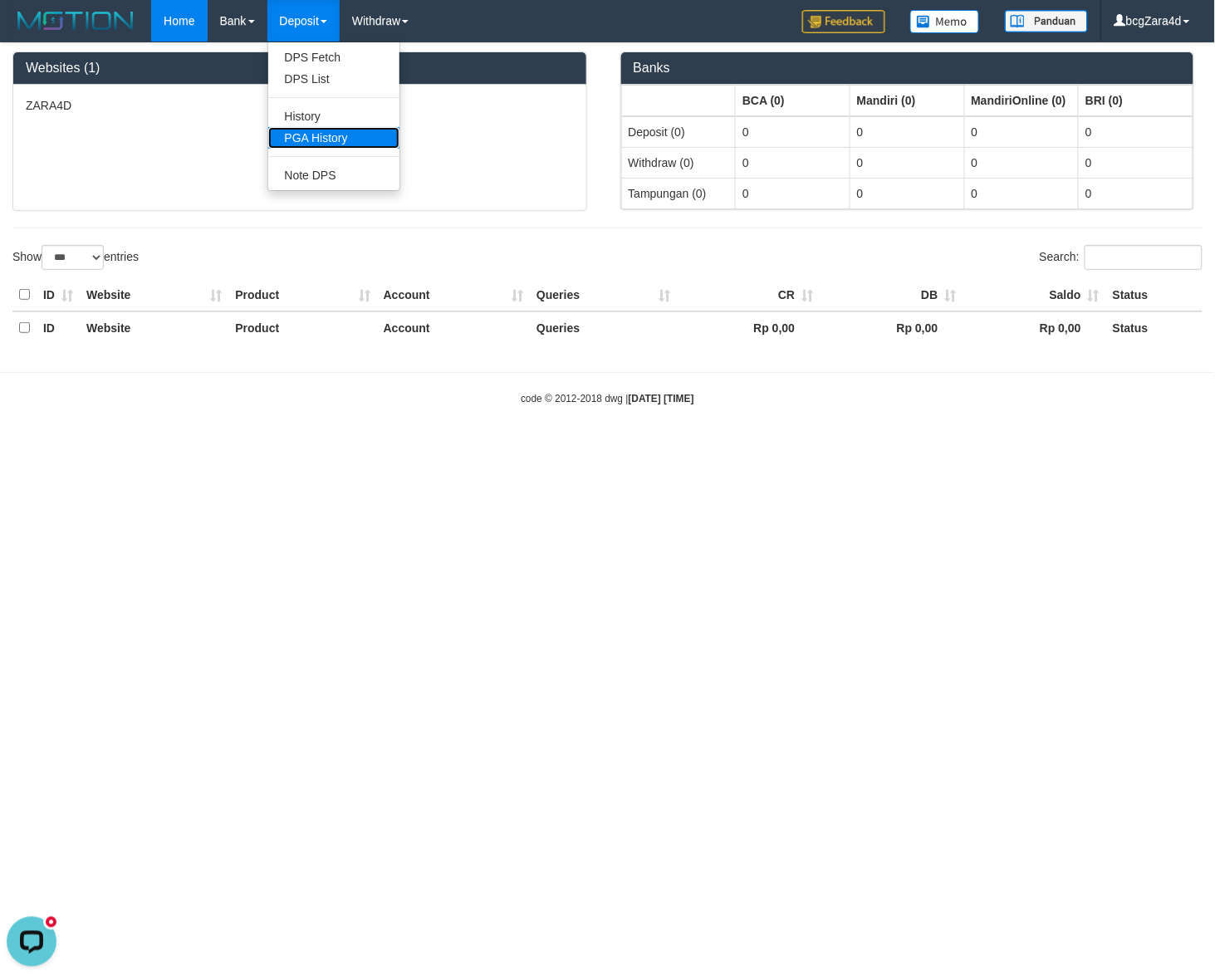click on "PGA History" at bounding box center (334, 138) 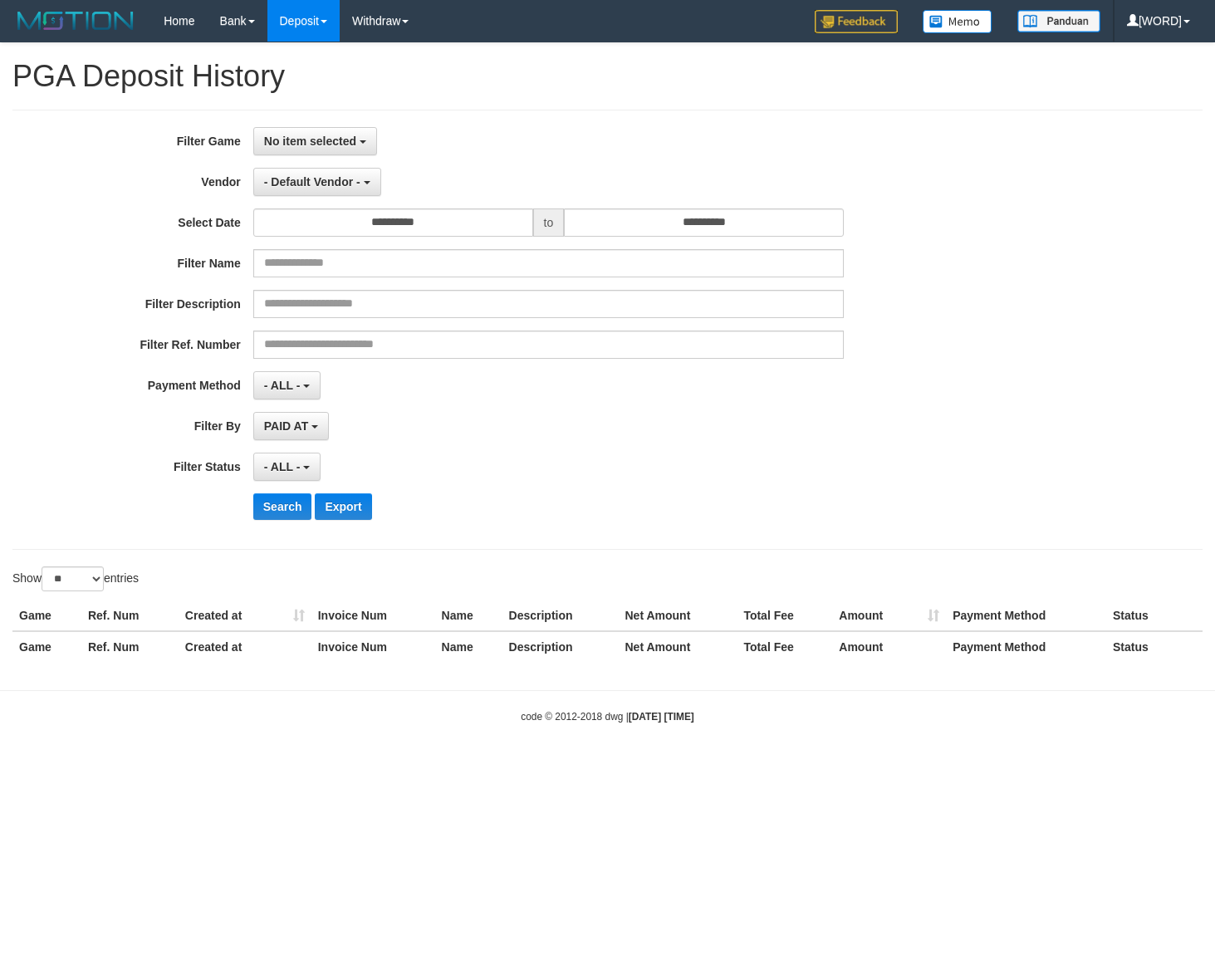 select 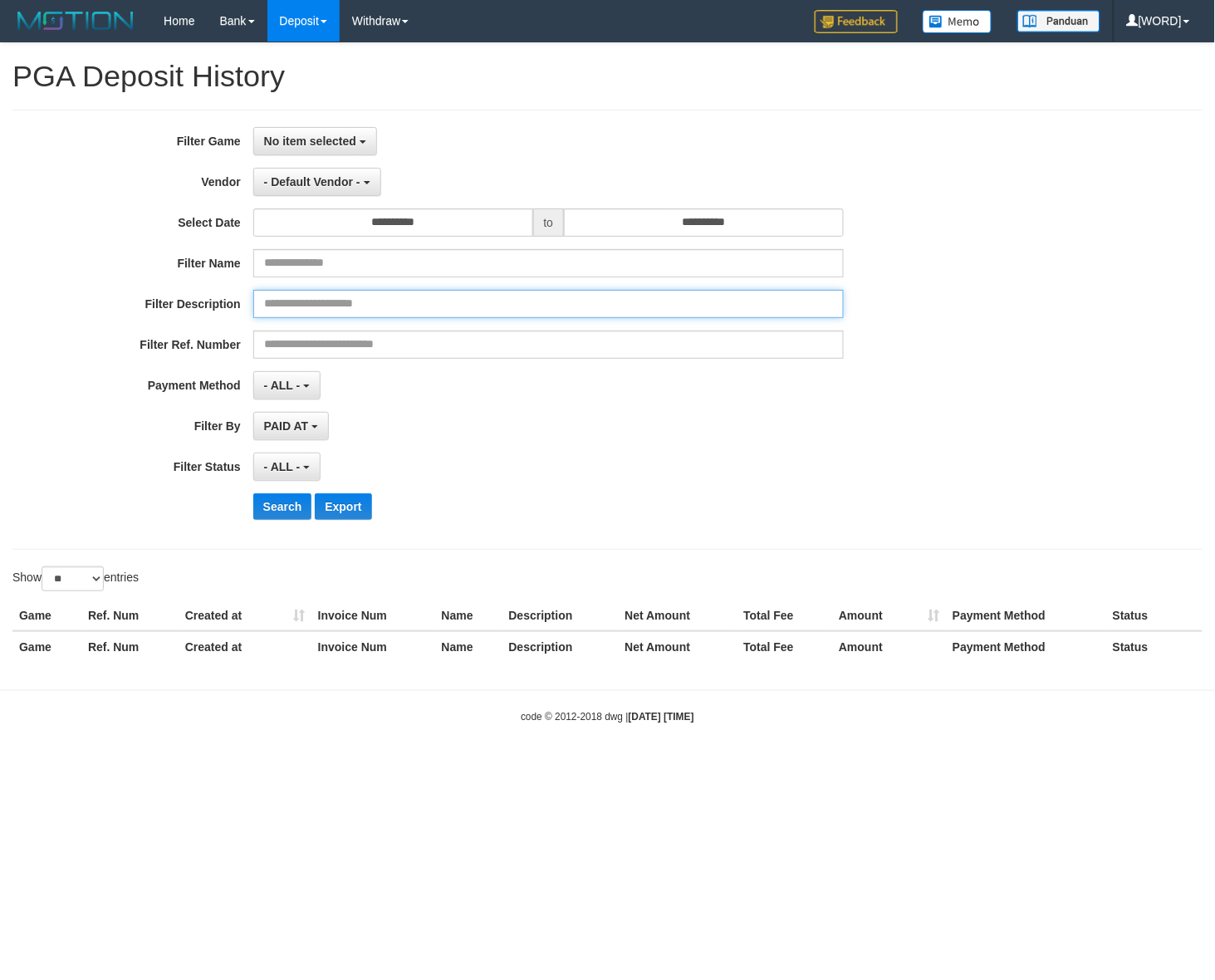 click at bounding box center [548, 304] 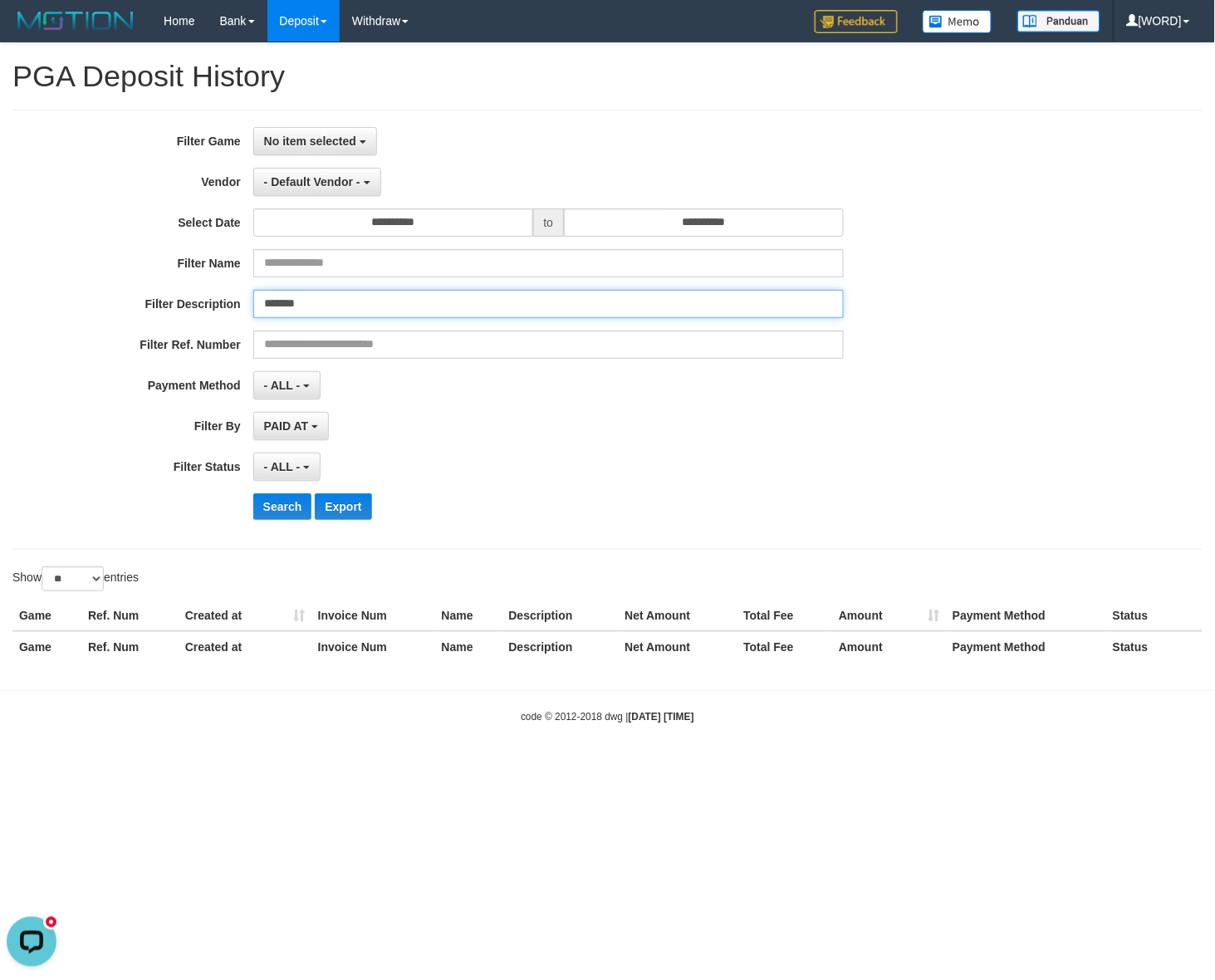 scroll, scrollTop: 0, scrollLeft: 0, axis: both 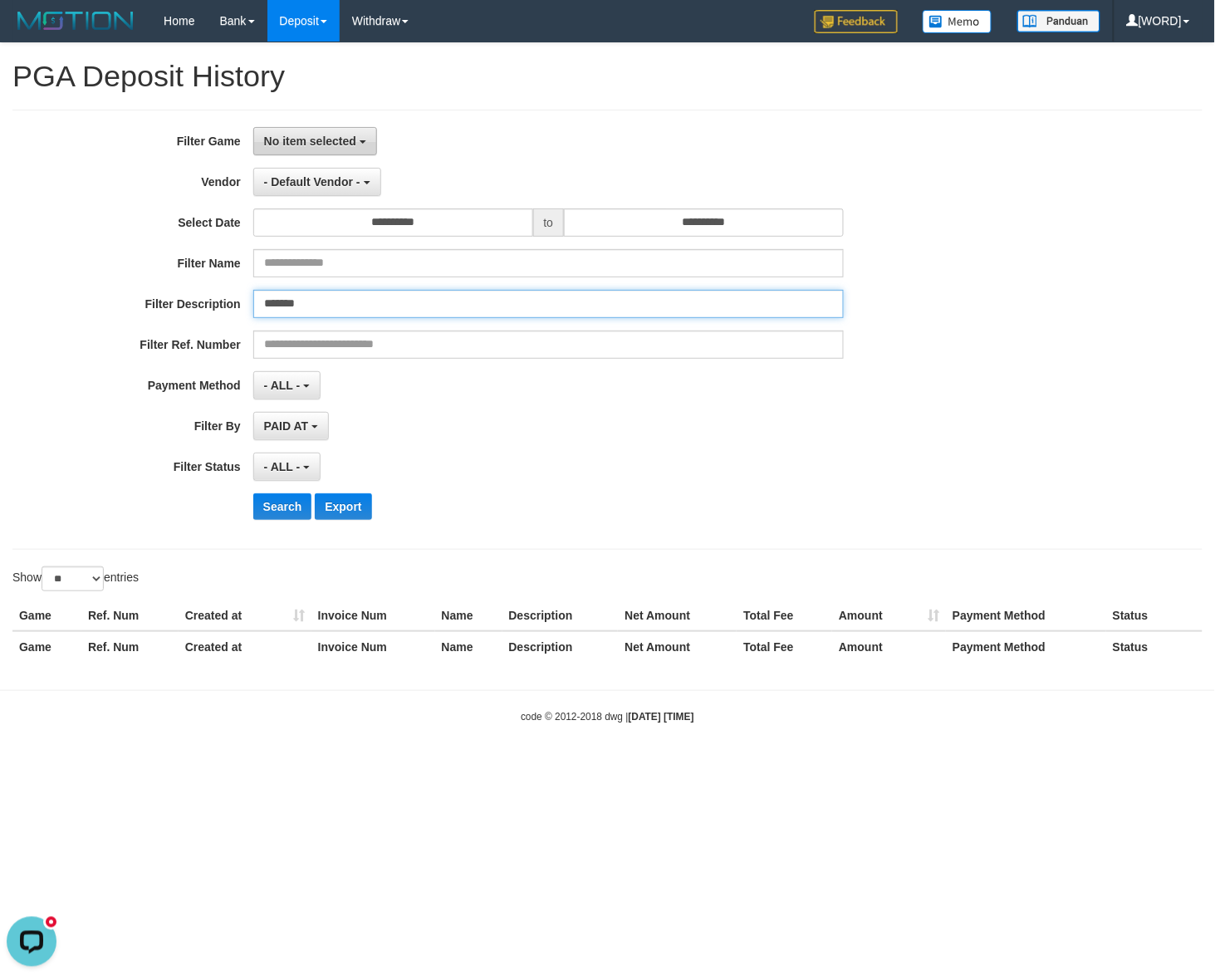 type on "*******" 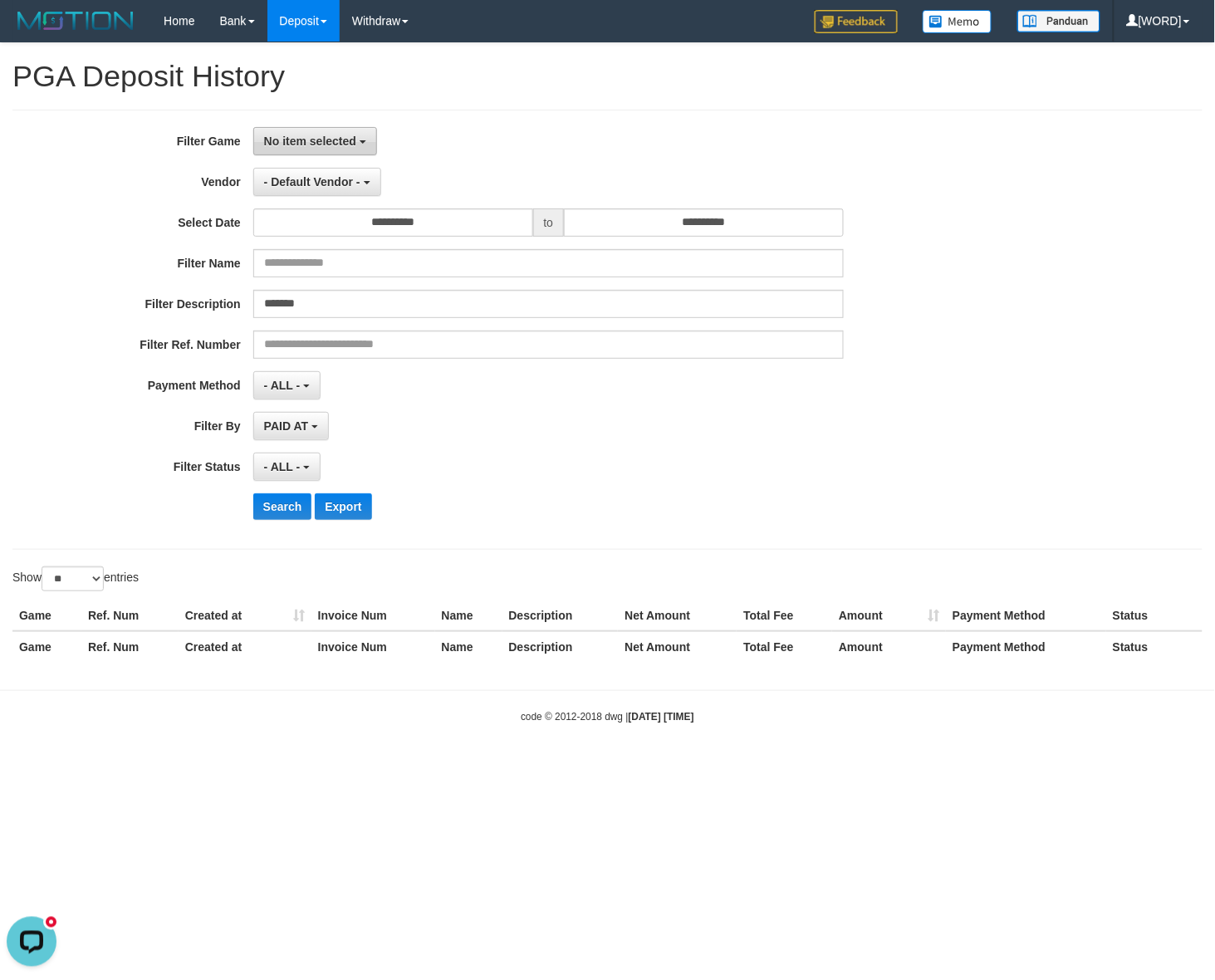 click on "No item selected" at bounding box center [315, 141] 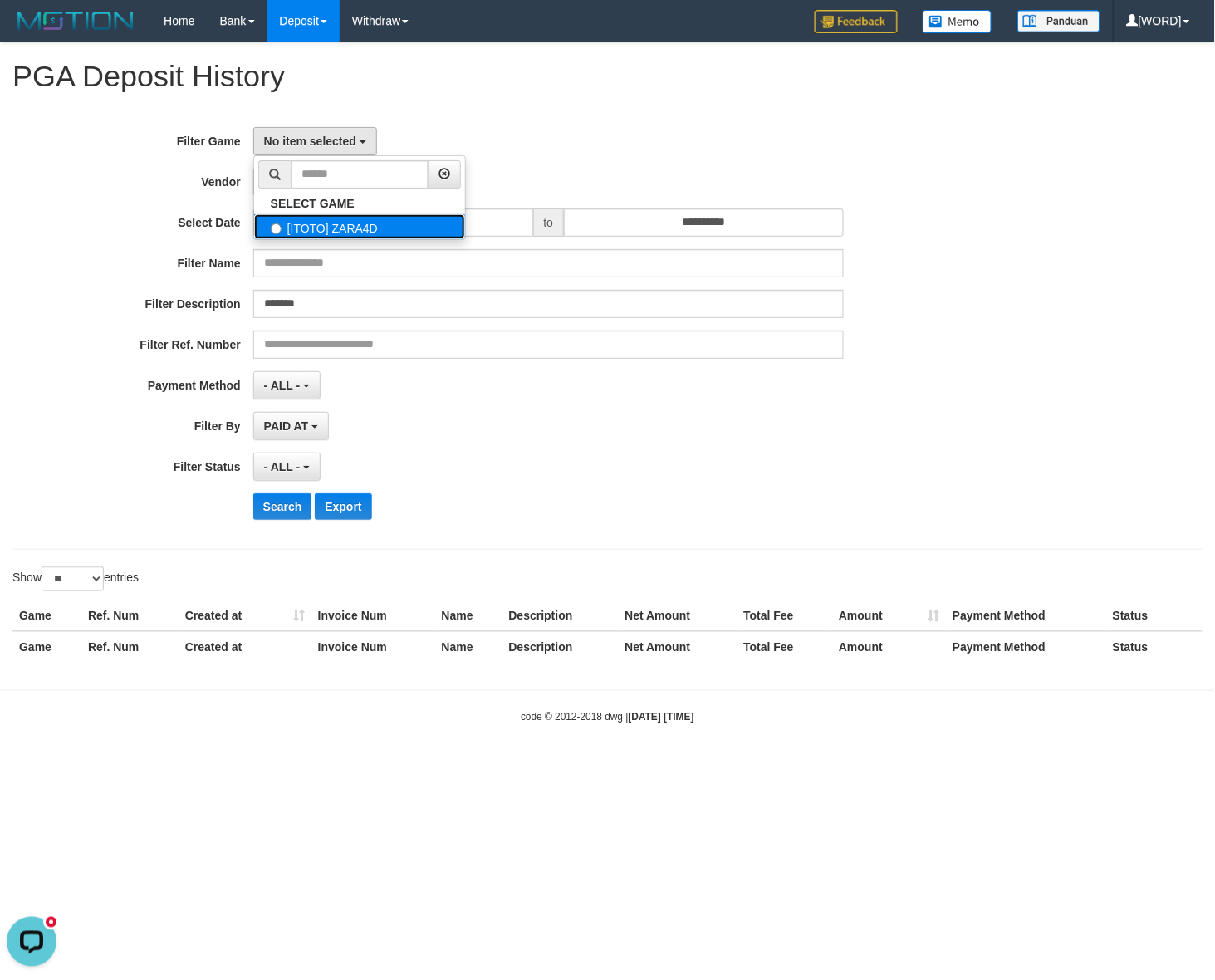 click on "[ITOTO] ZARA4D" at bounding box center [360, 227] 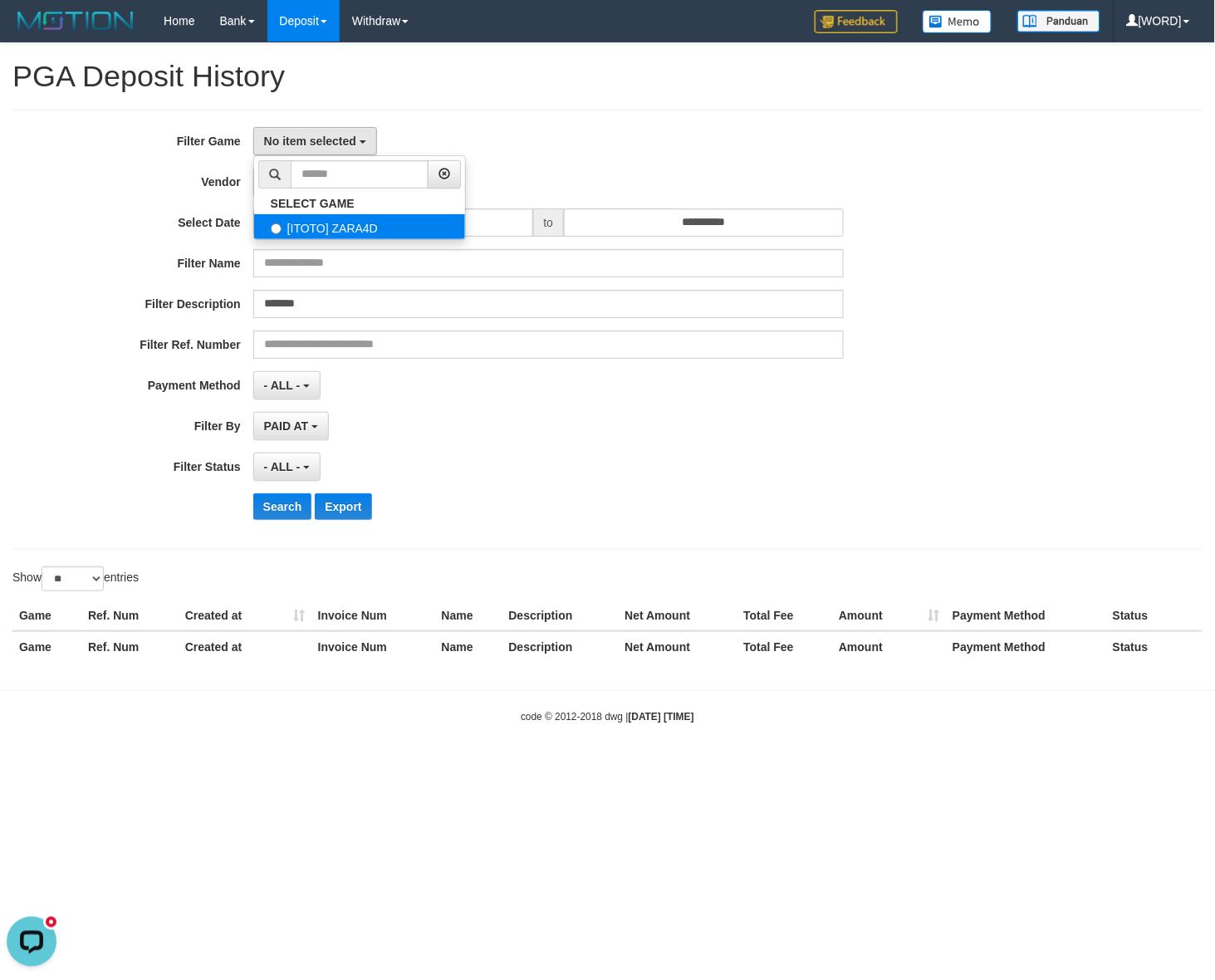 select on "***" 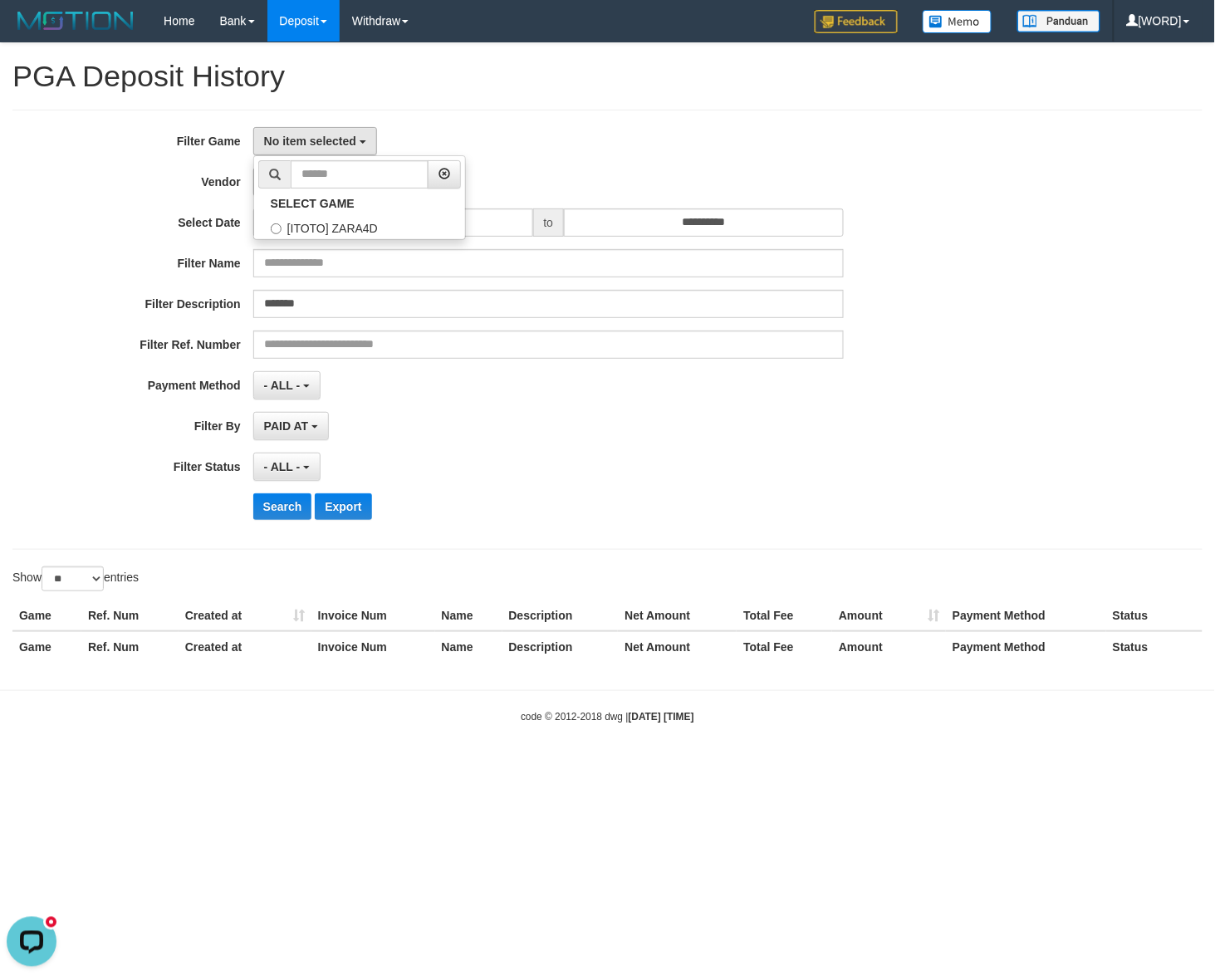 scroll, scrollTop: 14, scrollLeft: 0, axis: vertical 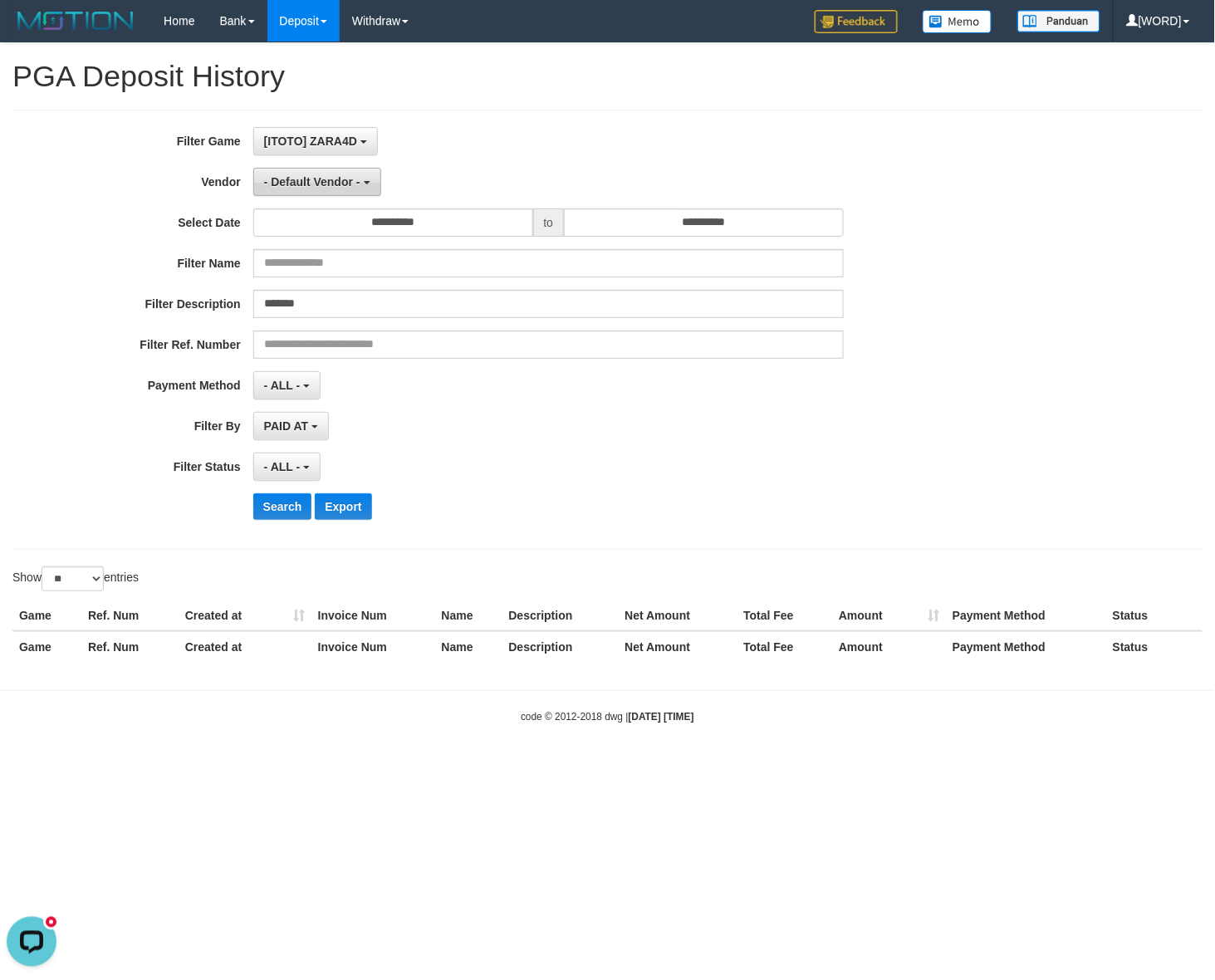 click on "- Default Vendor -" at bounding box center (317, 182) 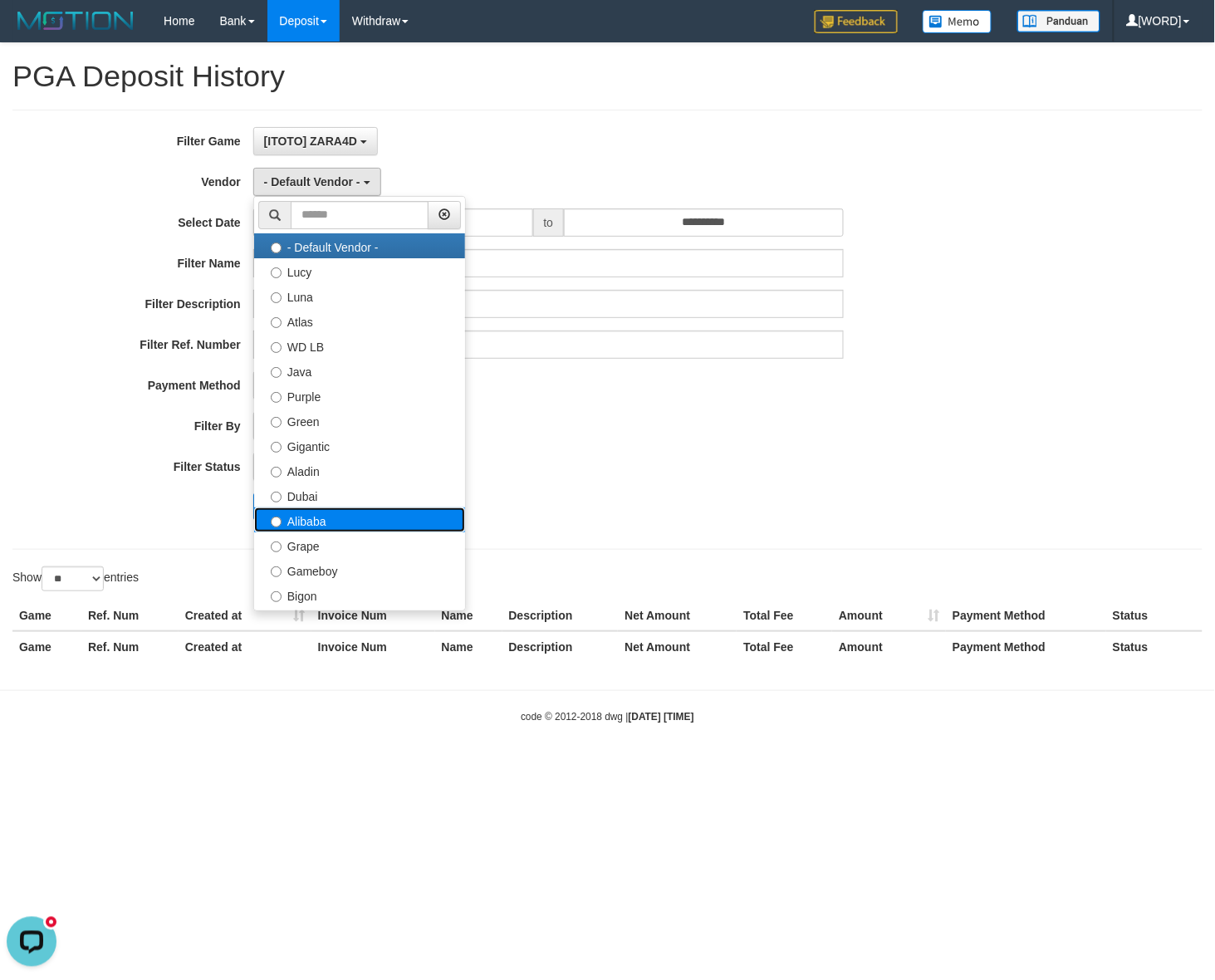 click on "Alibaba" at bounding box center (360, 520) 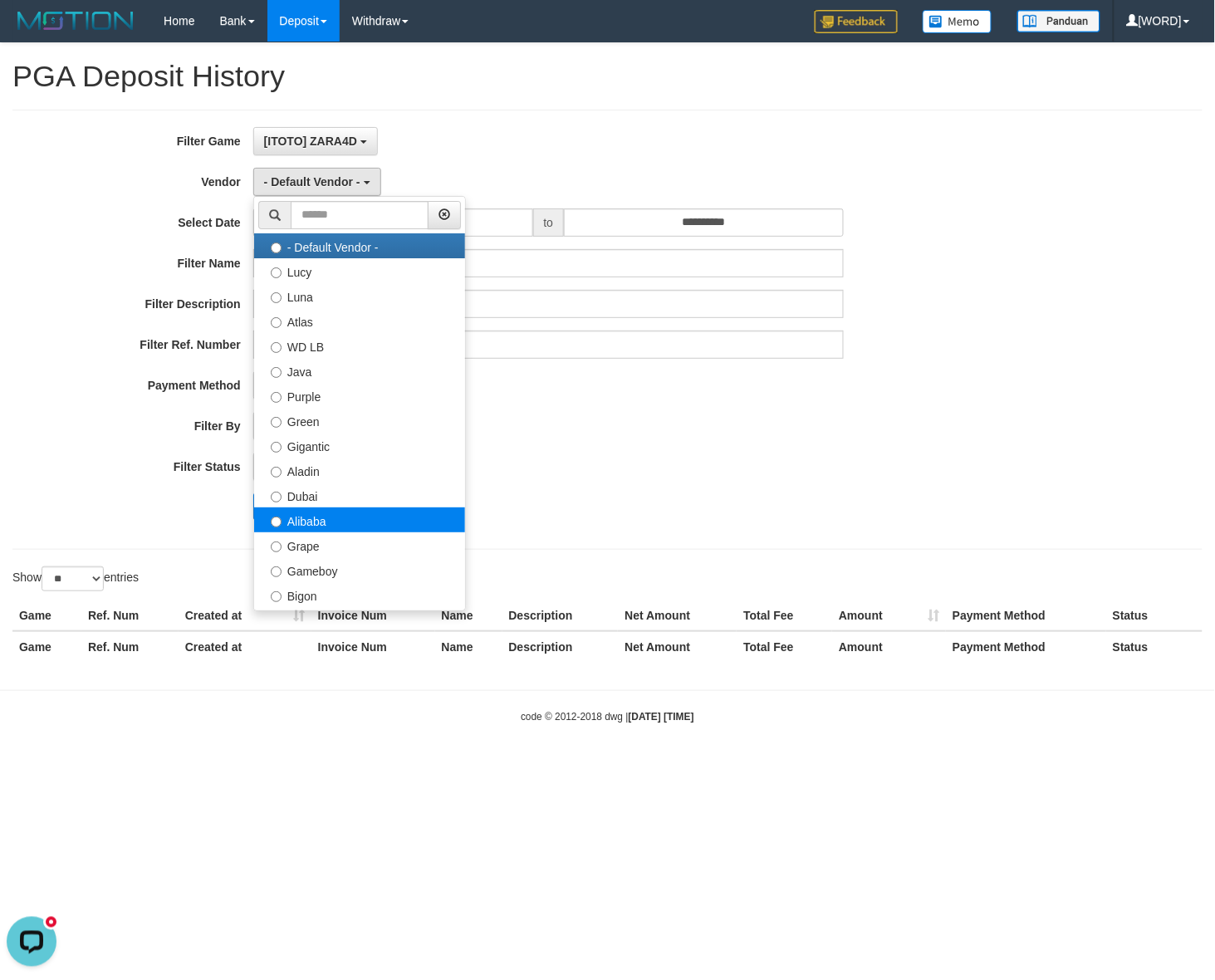 select on "**********" 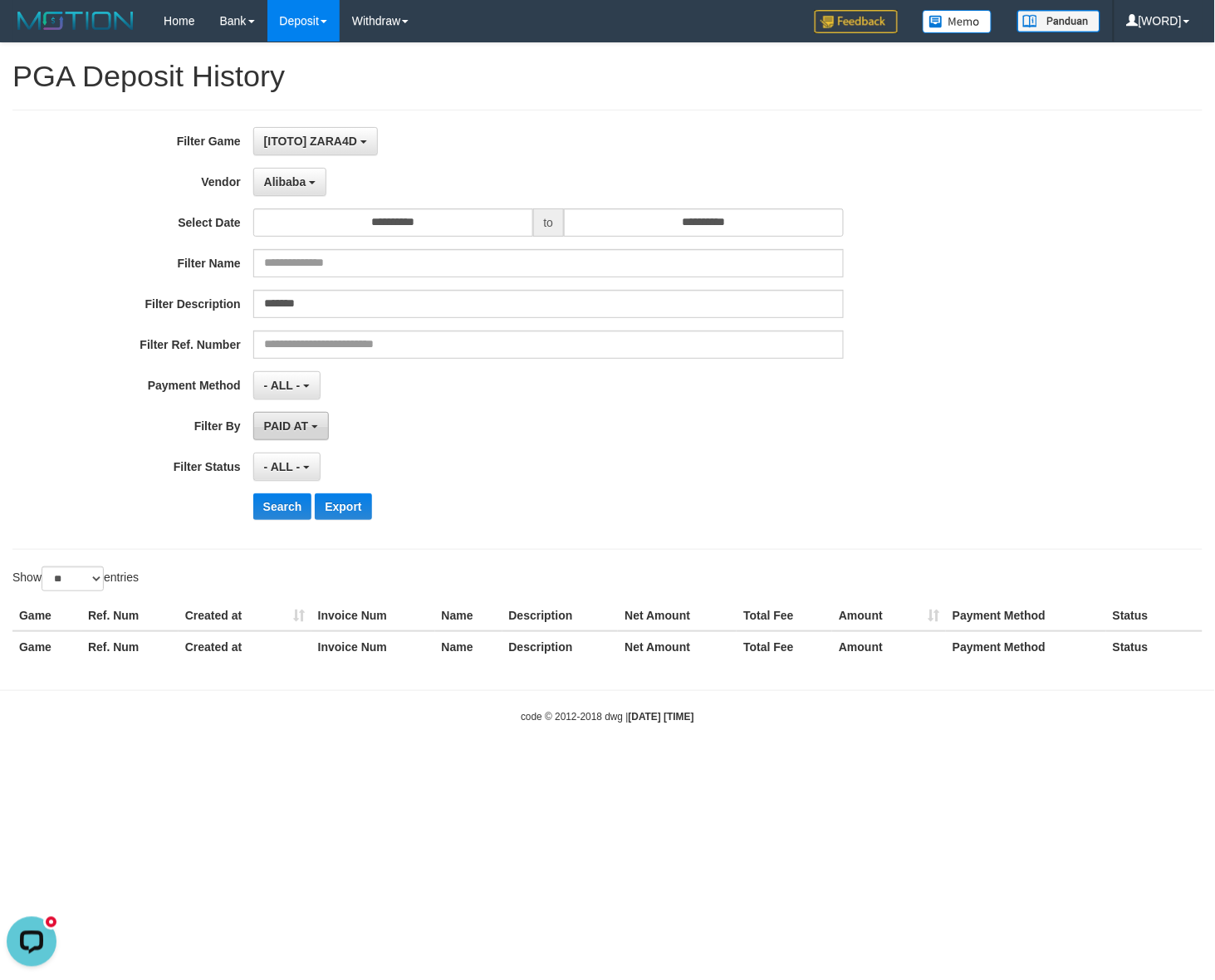 click on "PAID AT" at bounding box center (291, 426) 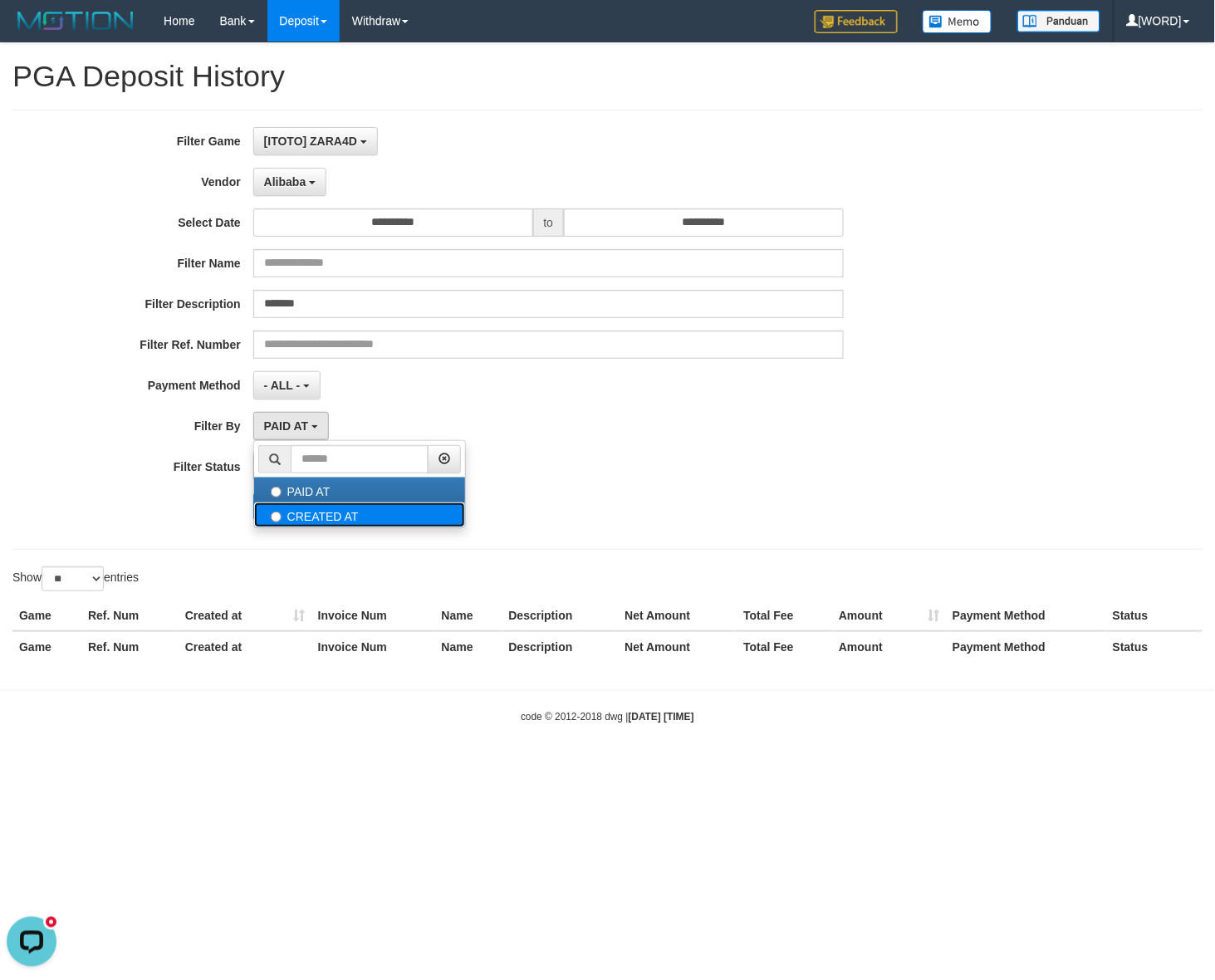 click on "CREATED AT" at bounding box center (360, 515) 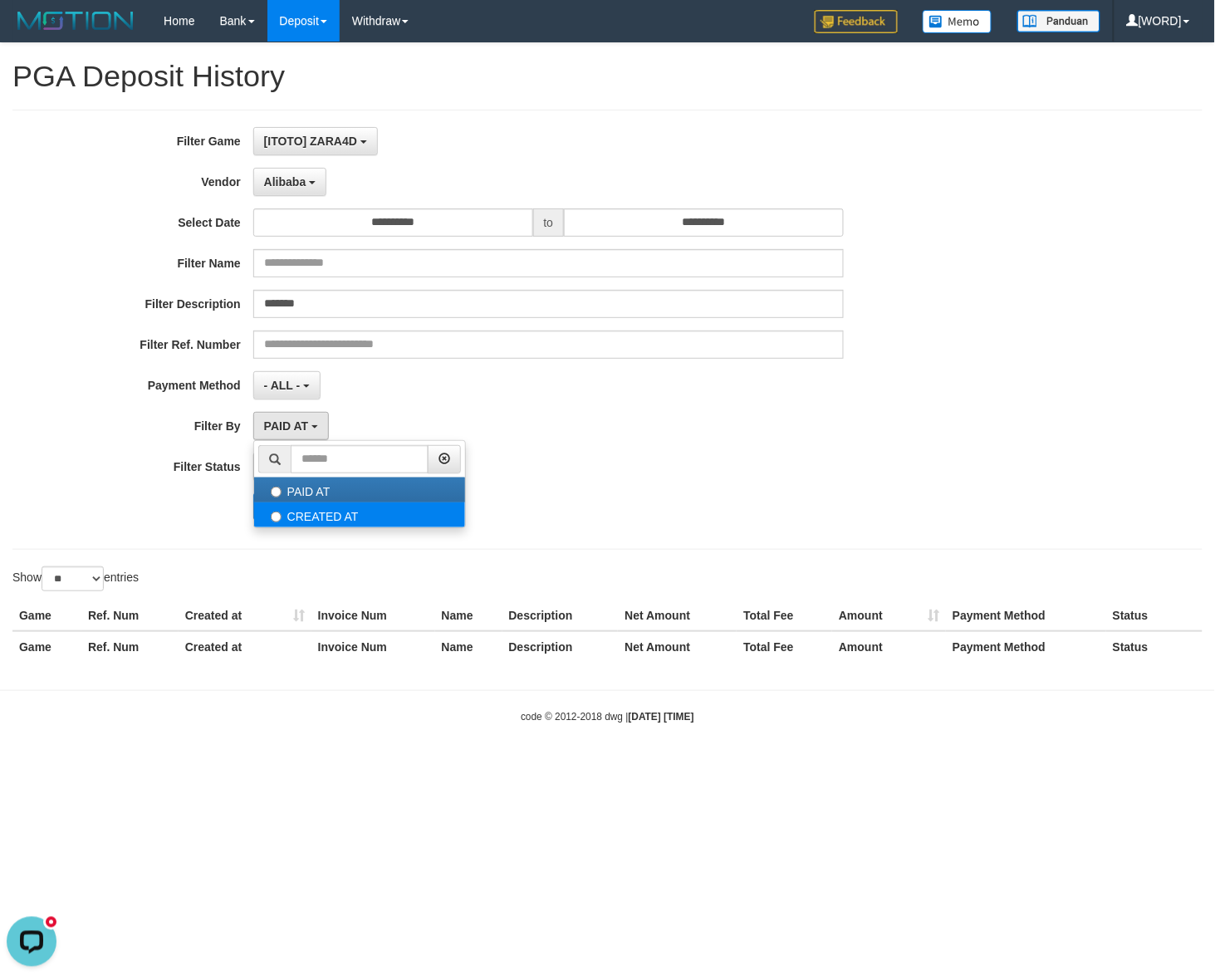select on "*" 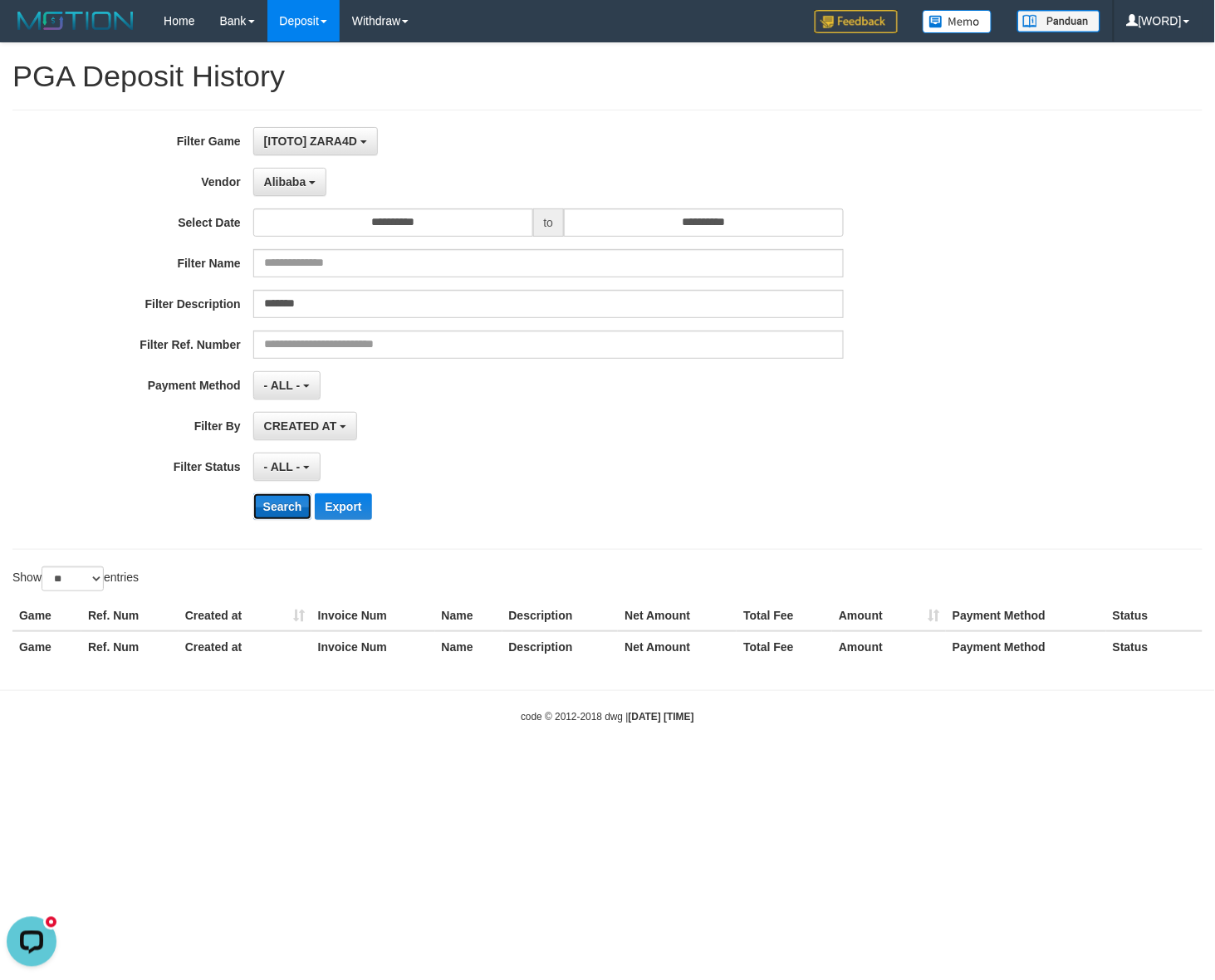 click on "Search" at bounding box center [282, 507] 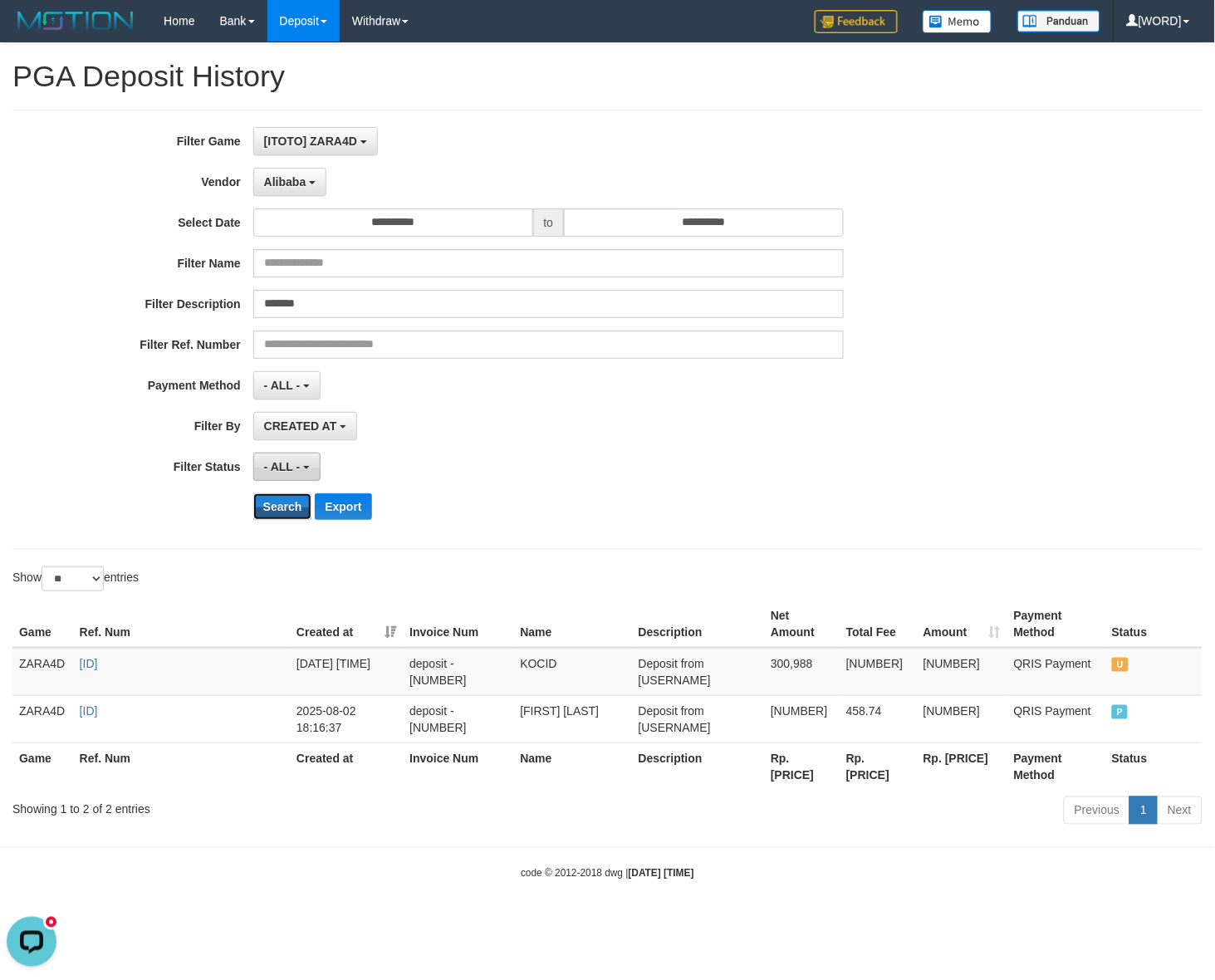 type 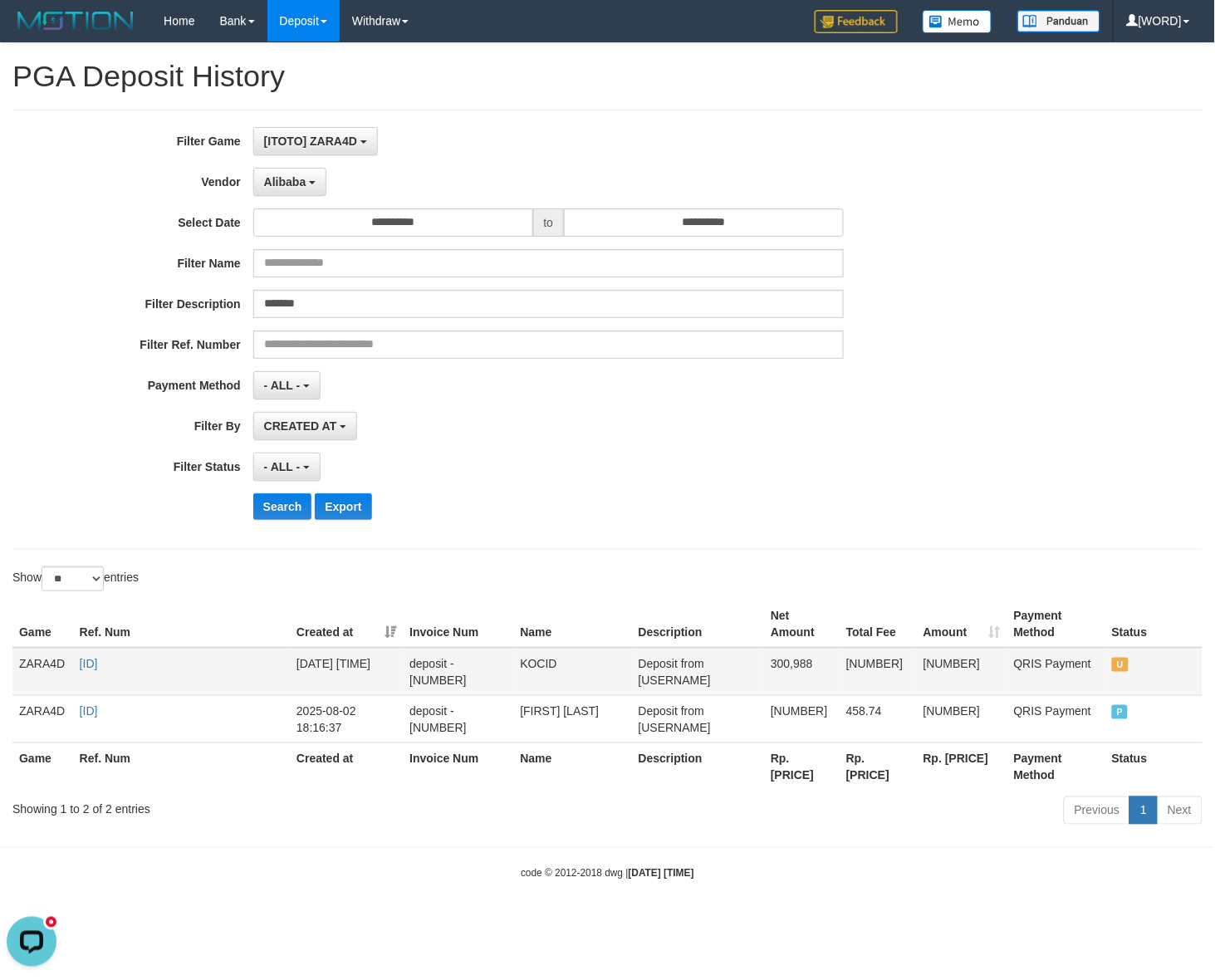 click on "Deposit from [USERNAME]" at bounding box center [698, 672] 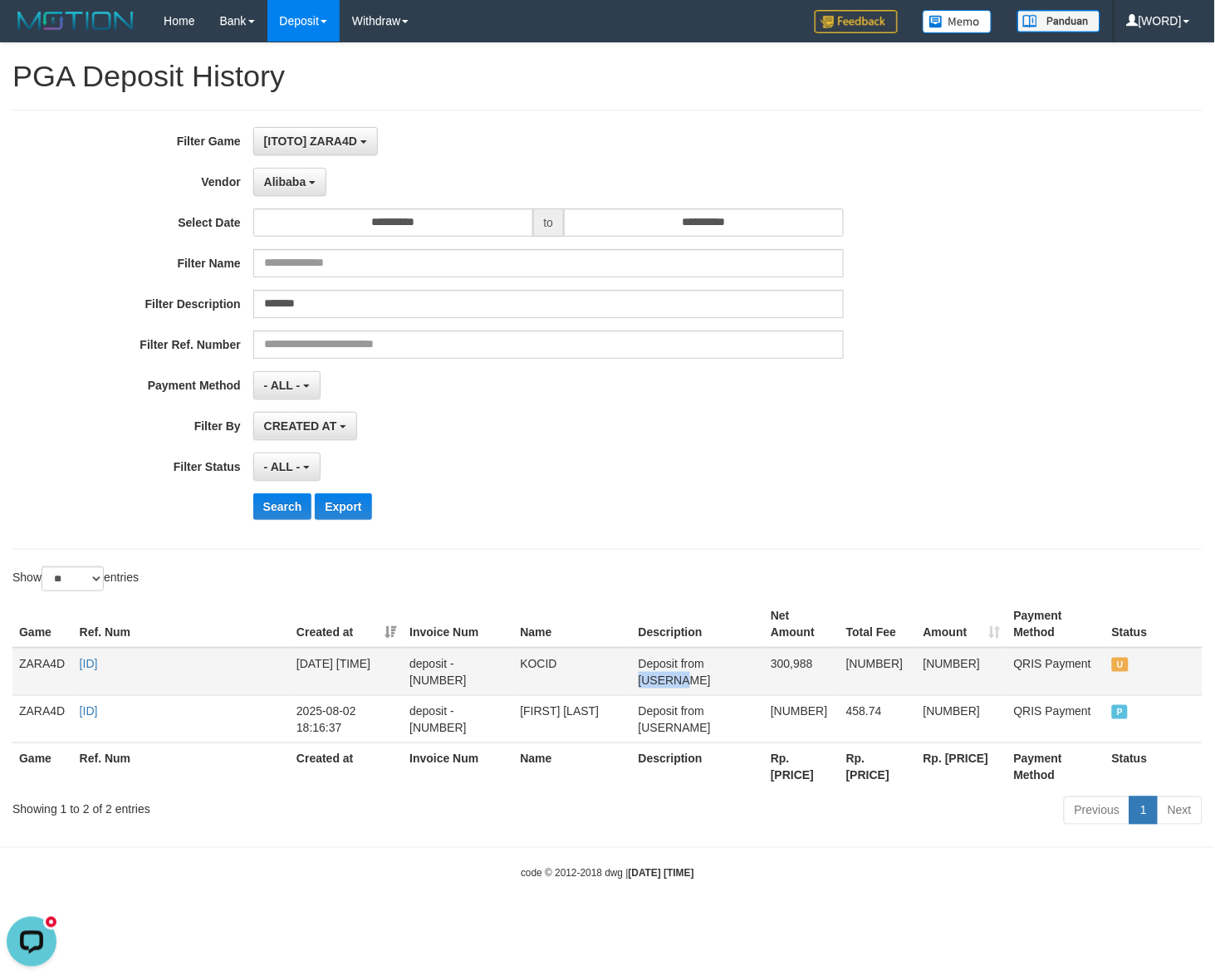 copy on "[USERNAME]" 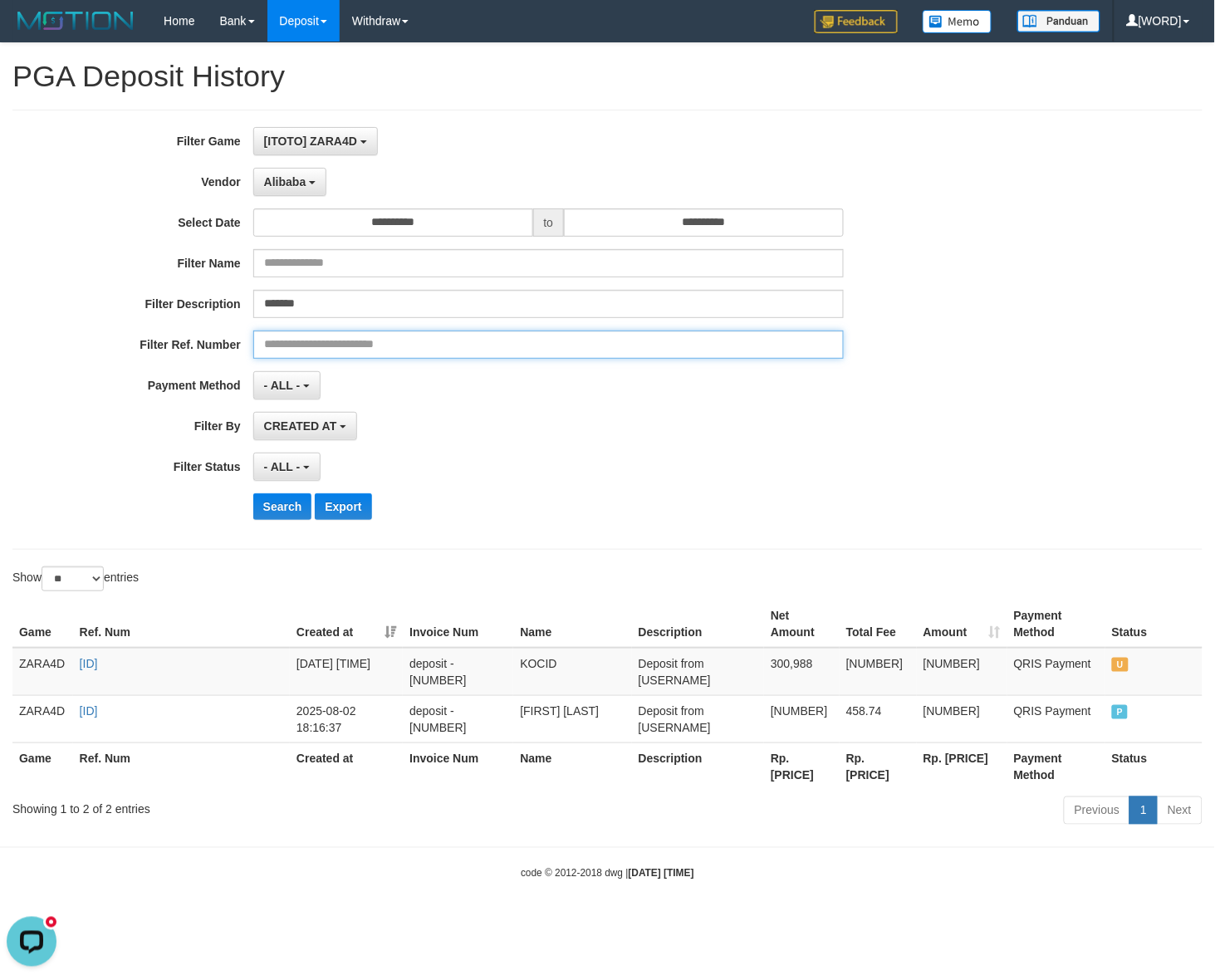 click at bounding box center [548, 345] 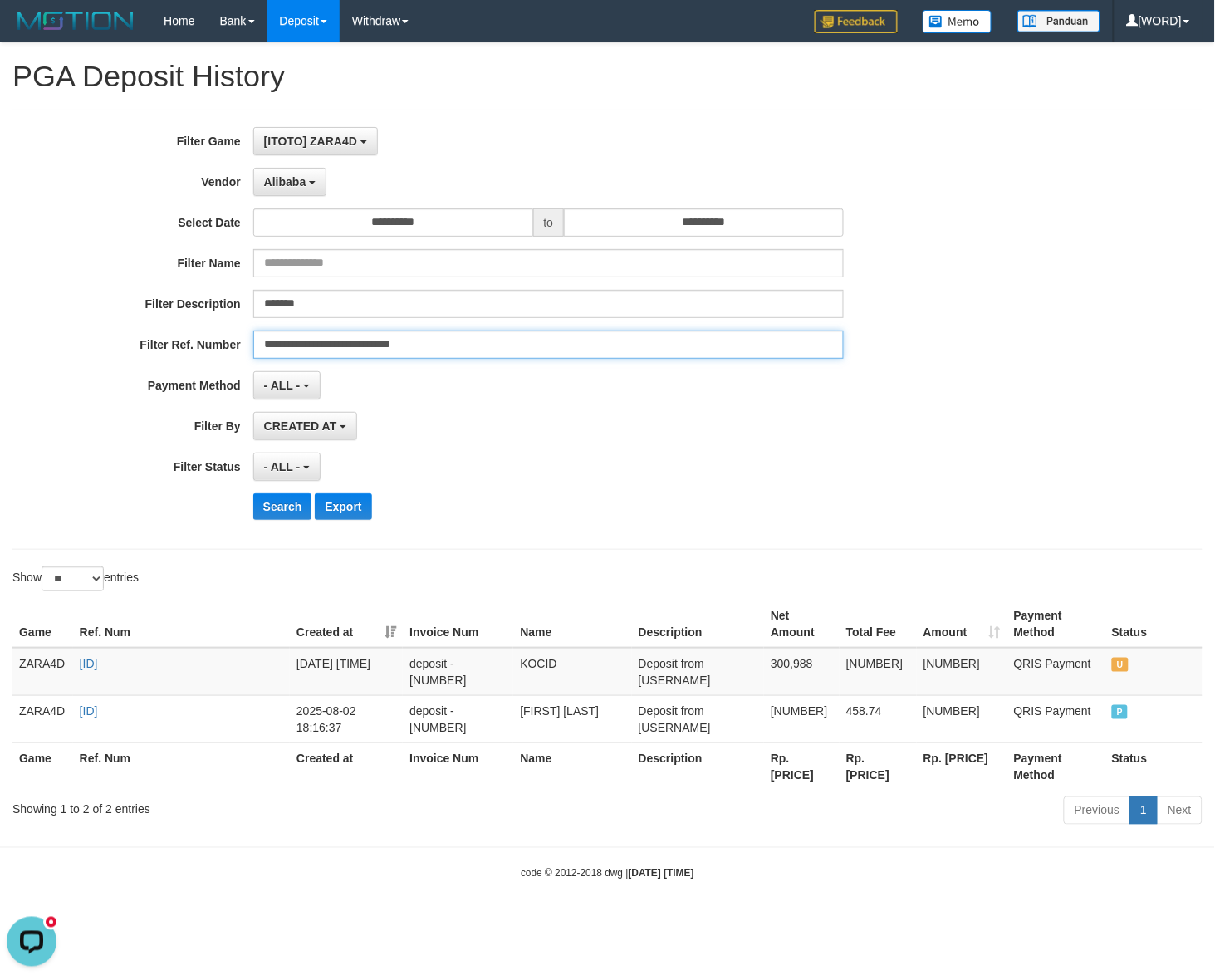 type on "**********" 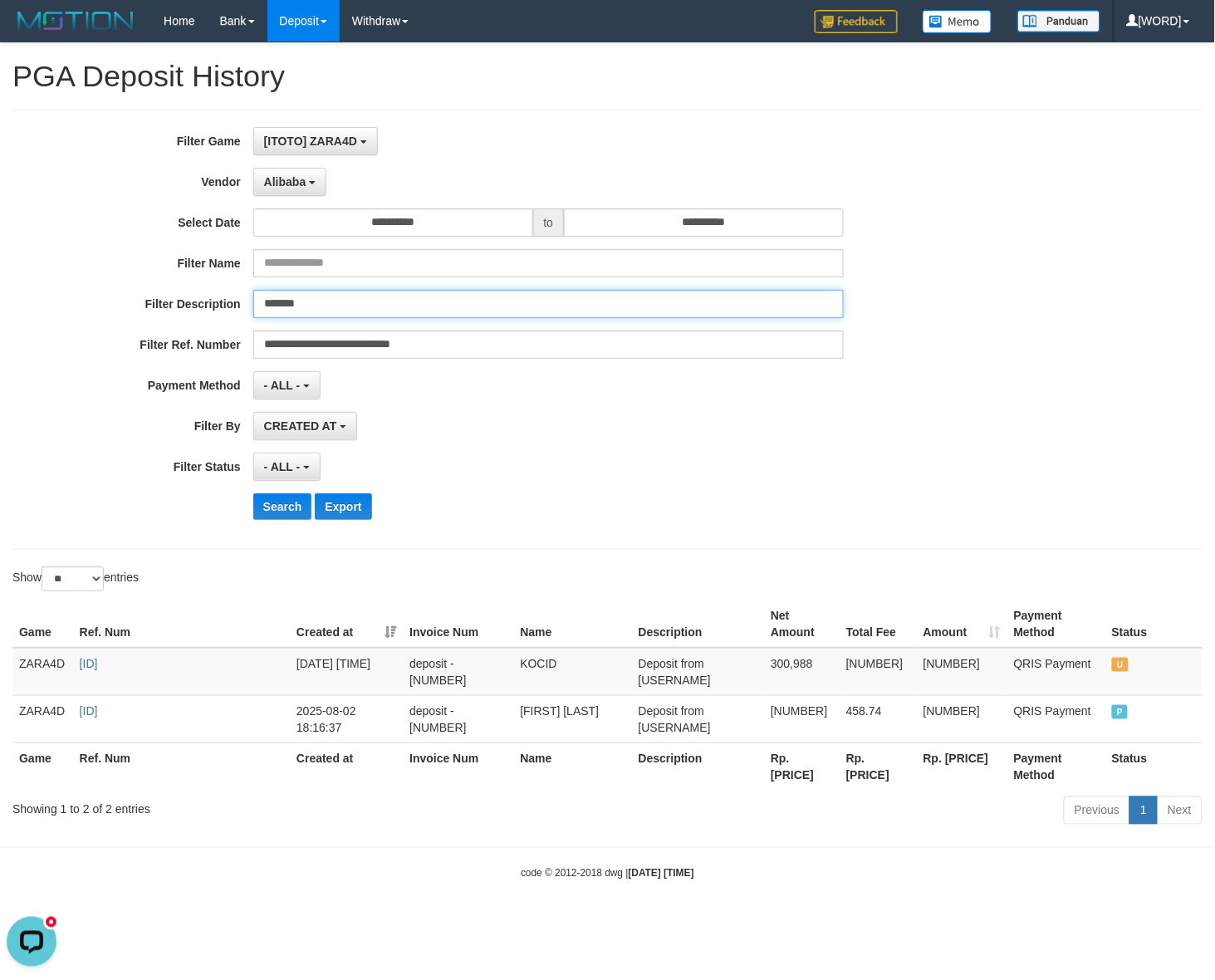 click on "*******" at bounding box center [548, 304] 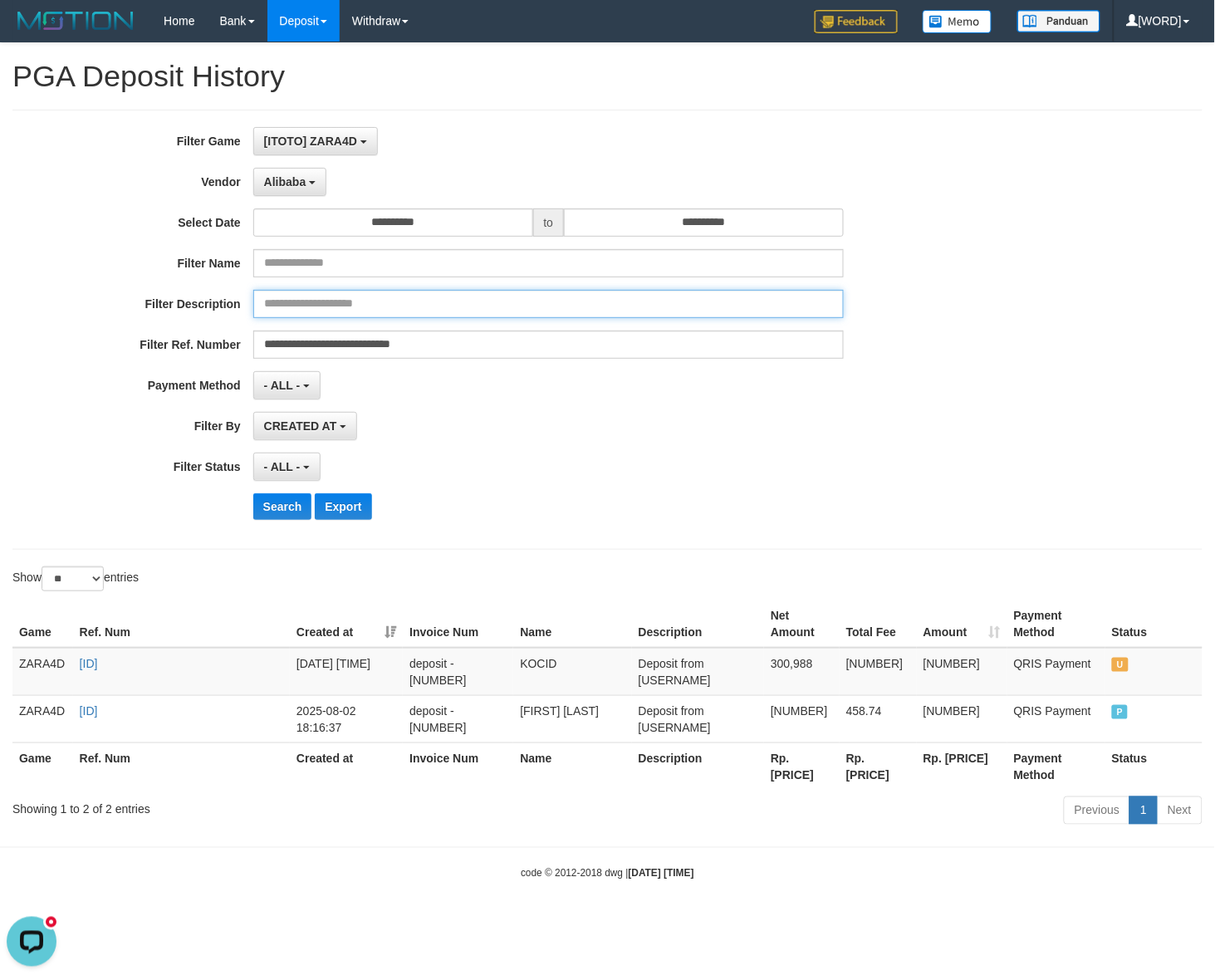 type 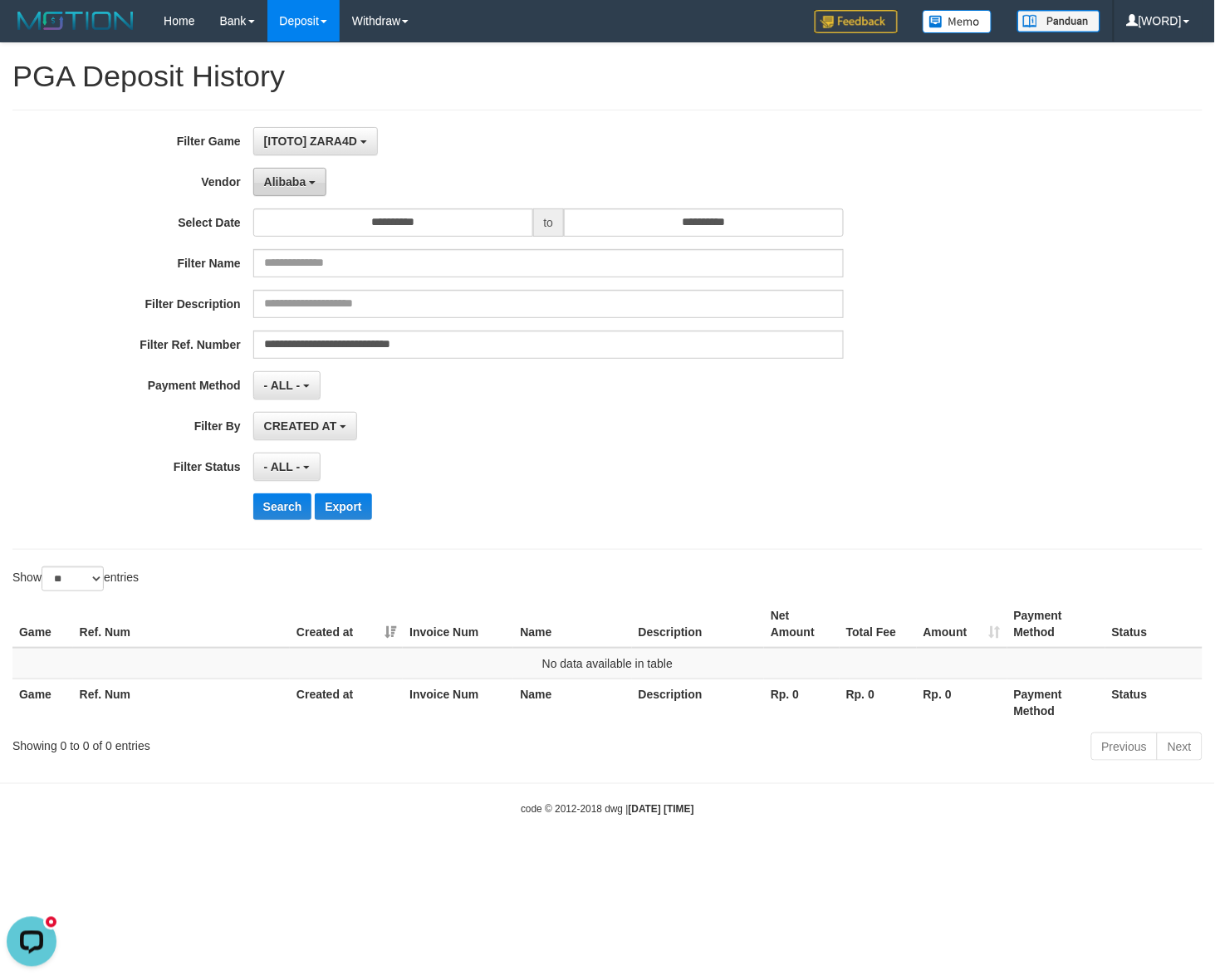 click on "Alibaba" at bounding box center [290, 182] 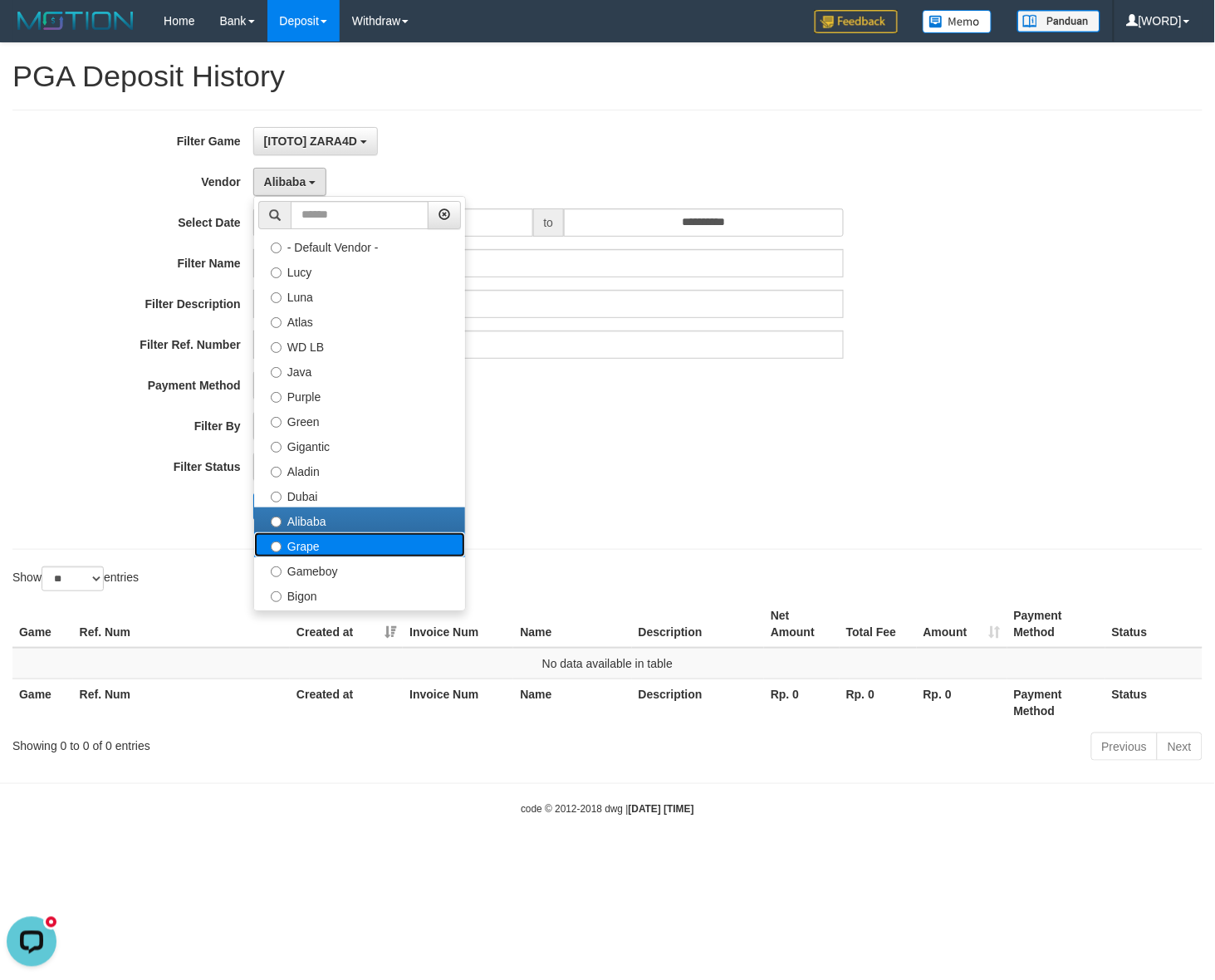 click on "Grape" at bounding box center [360, 545] 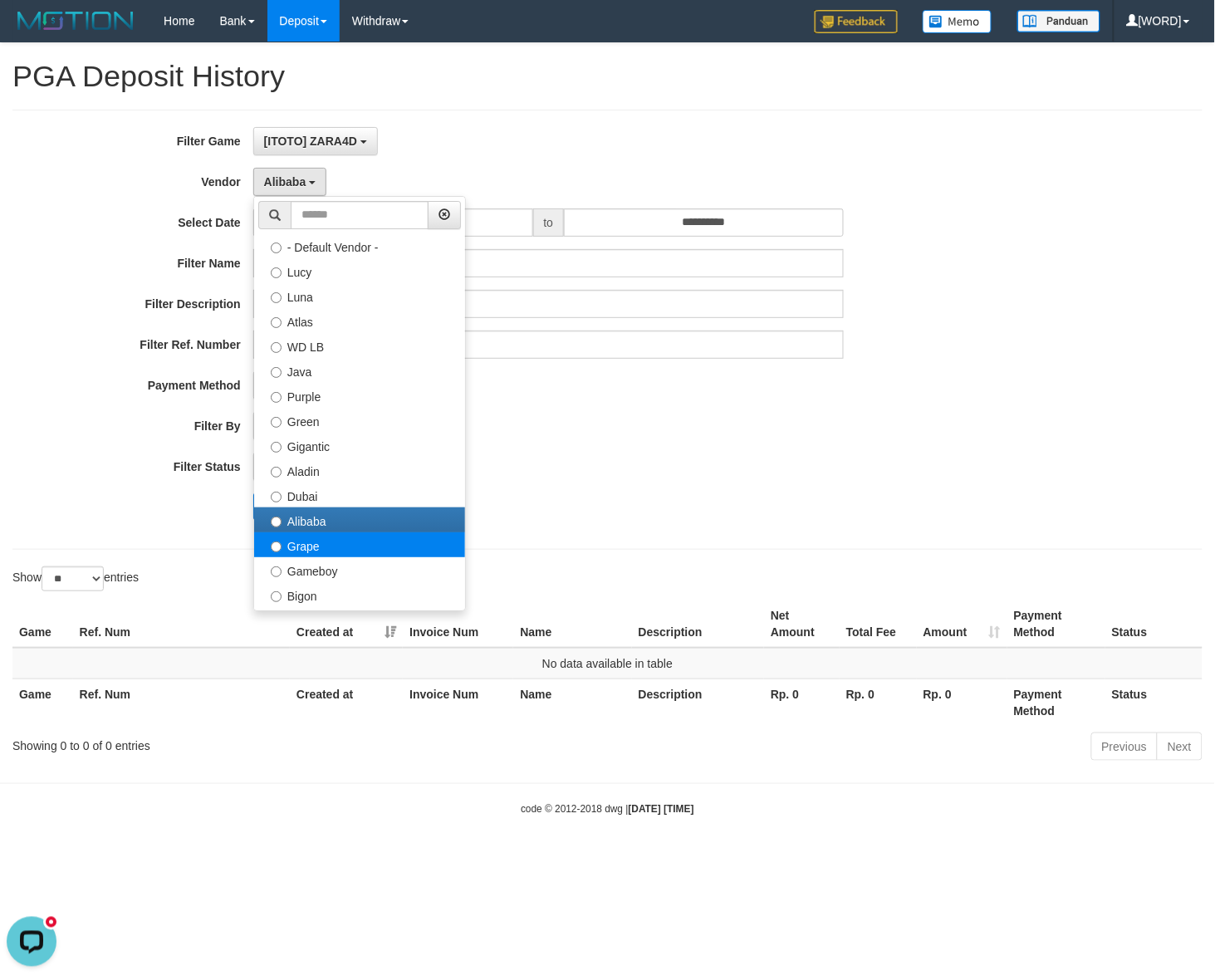 select on "**********" 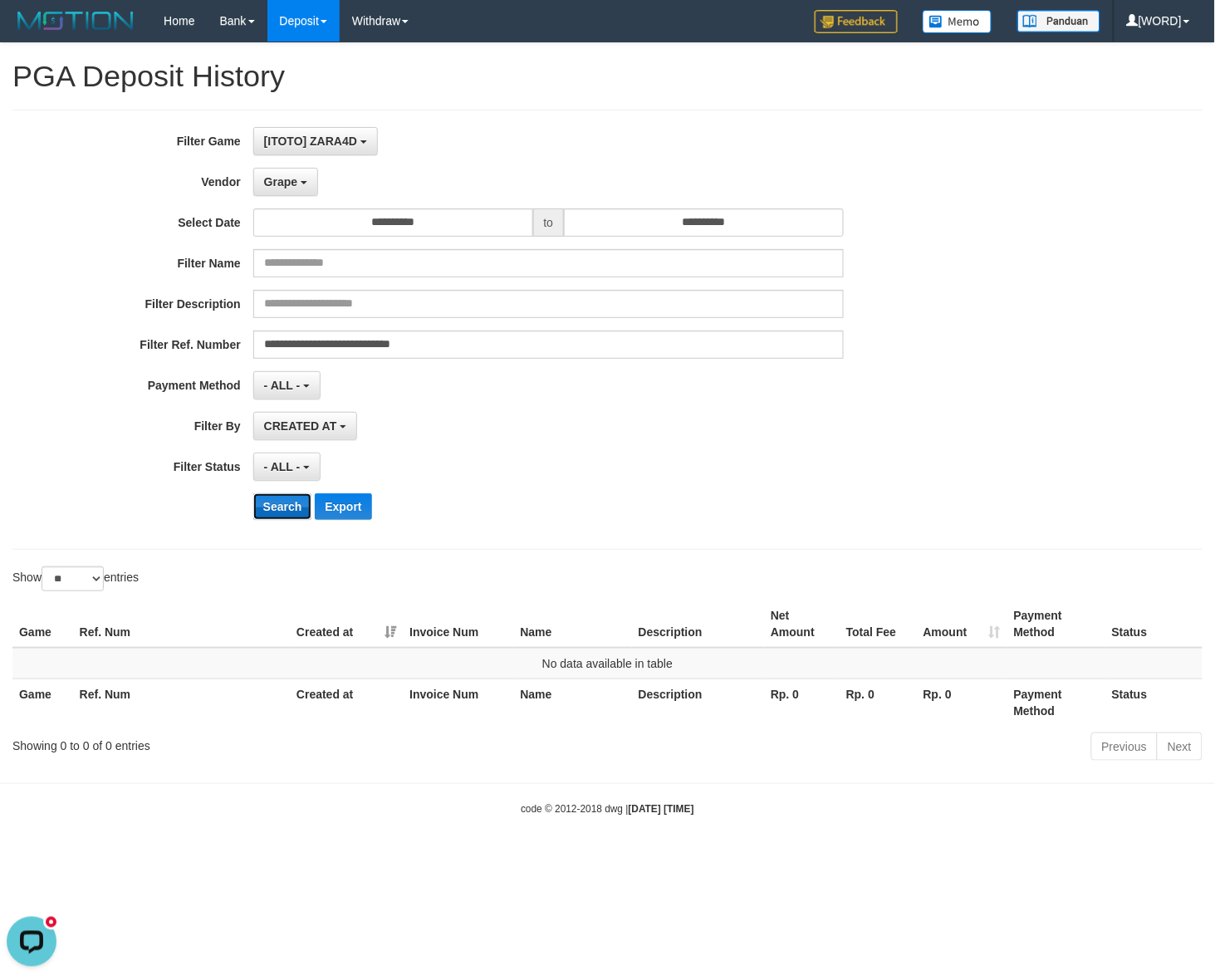 click on "Search" at bounding box center [282, 507] 